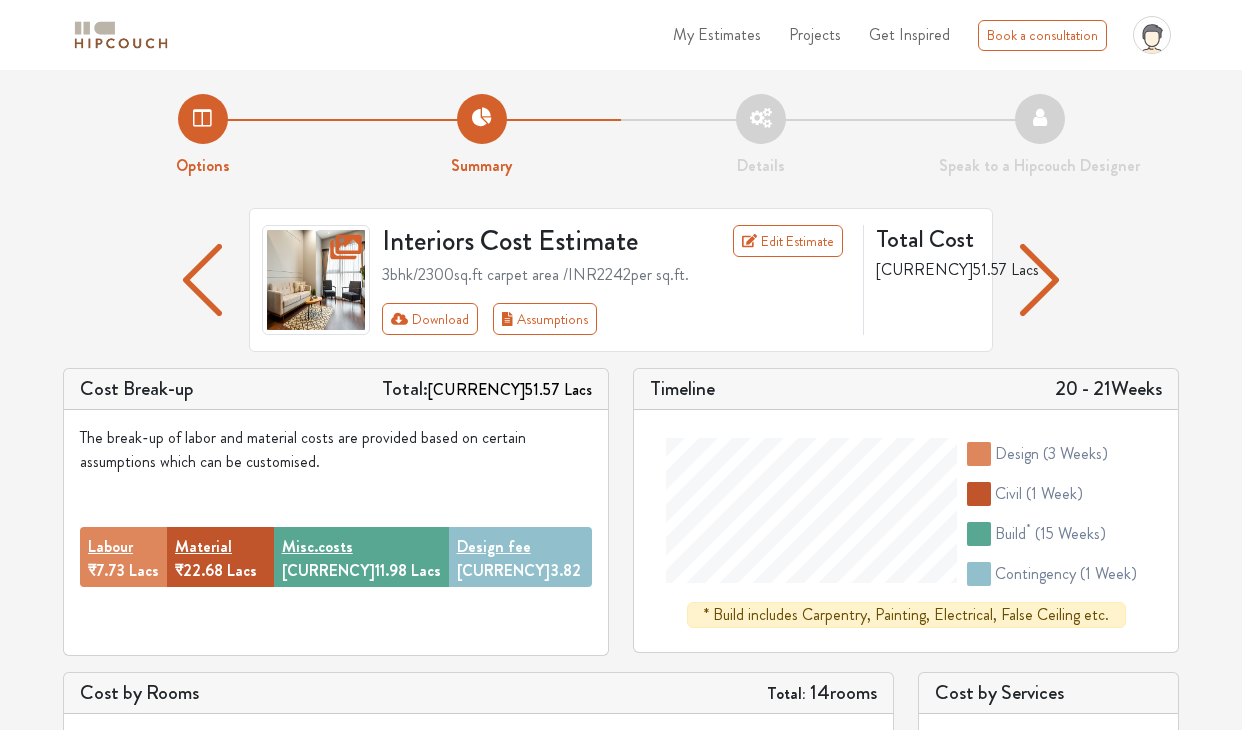 scroll, scrollTop: 96, scrollLeft: 0, axis: vertical 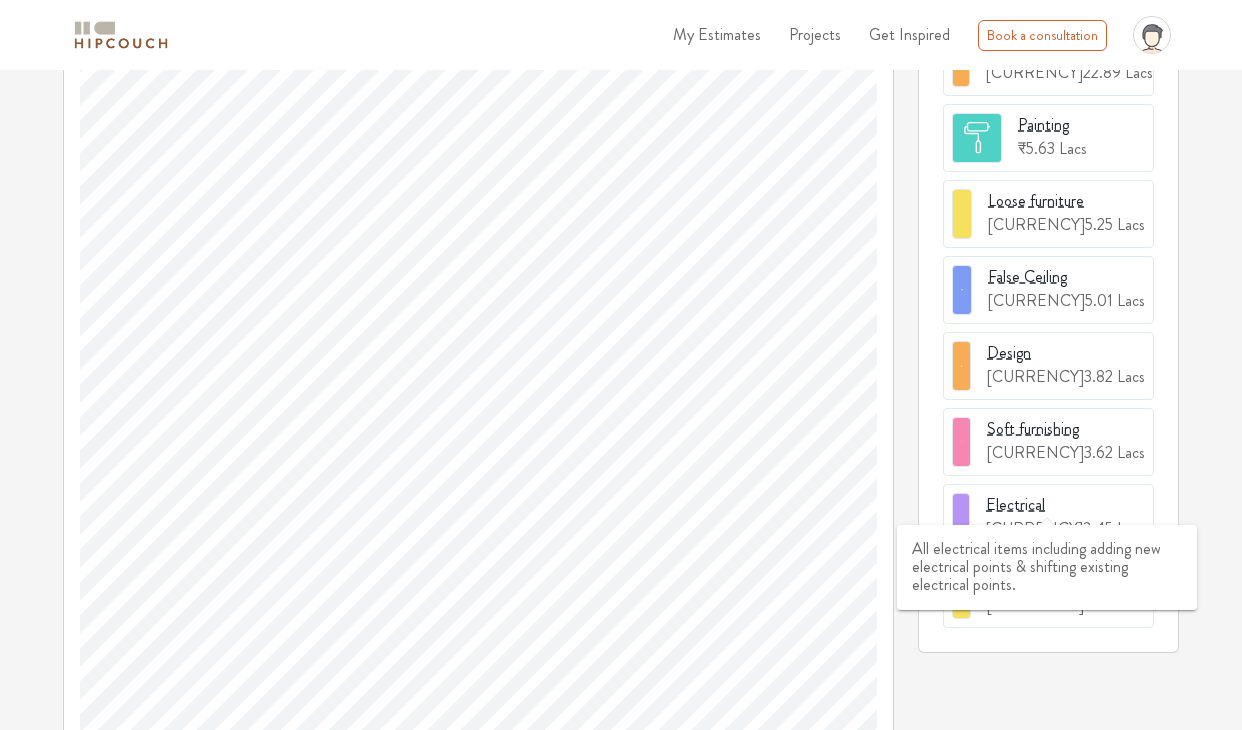 click on "Electrical" at bounding box center (1015, 505) 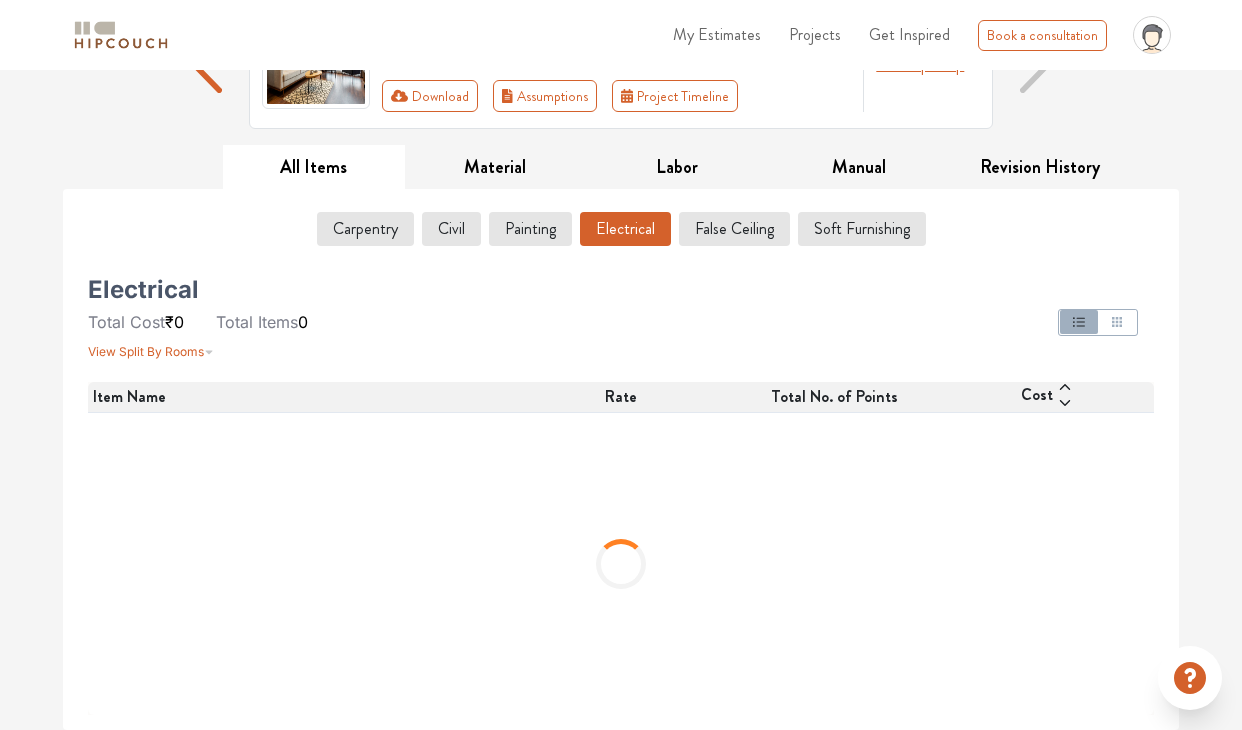 scroll, scrollTop: 0, scrollLeft: 0, axis: both 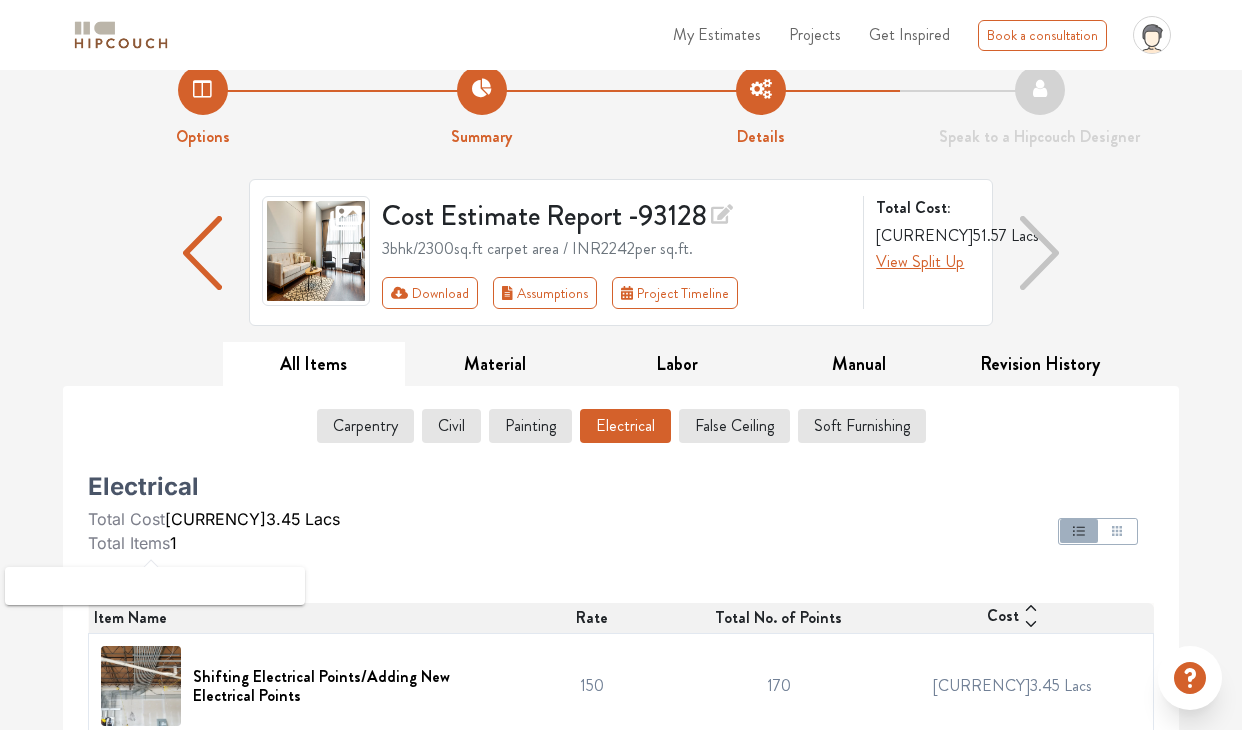 click at bounding box center [209, 567] 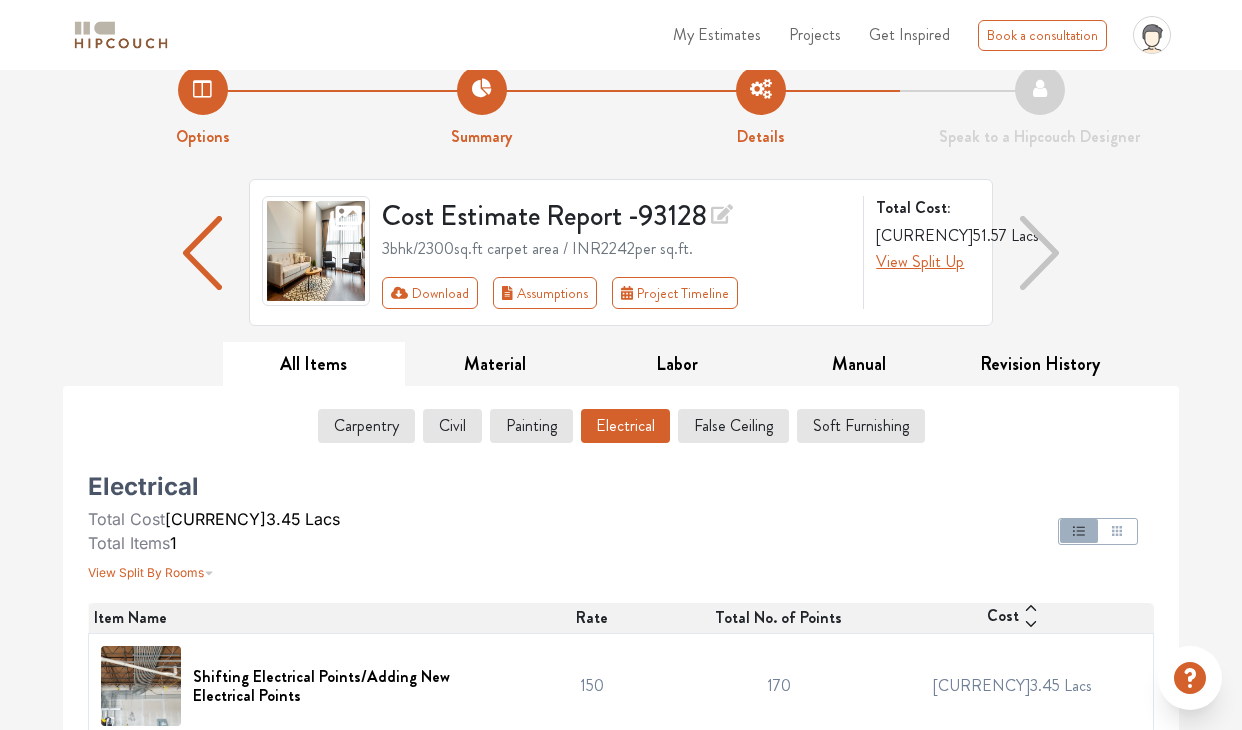 click on "Electrical" at bounding box center [625, 426] 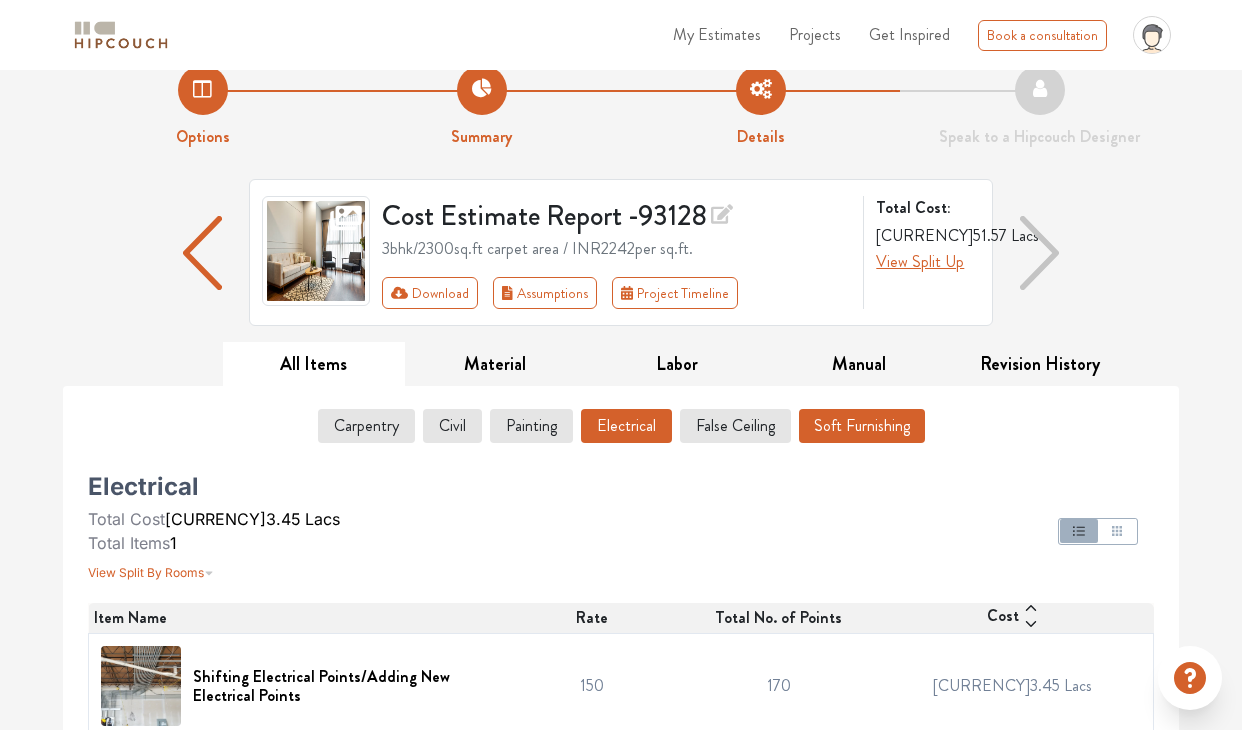 click on "Soft Furnishing" at bounding box center (862, 426) 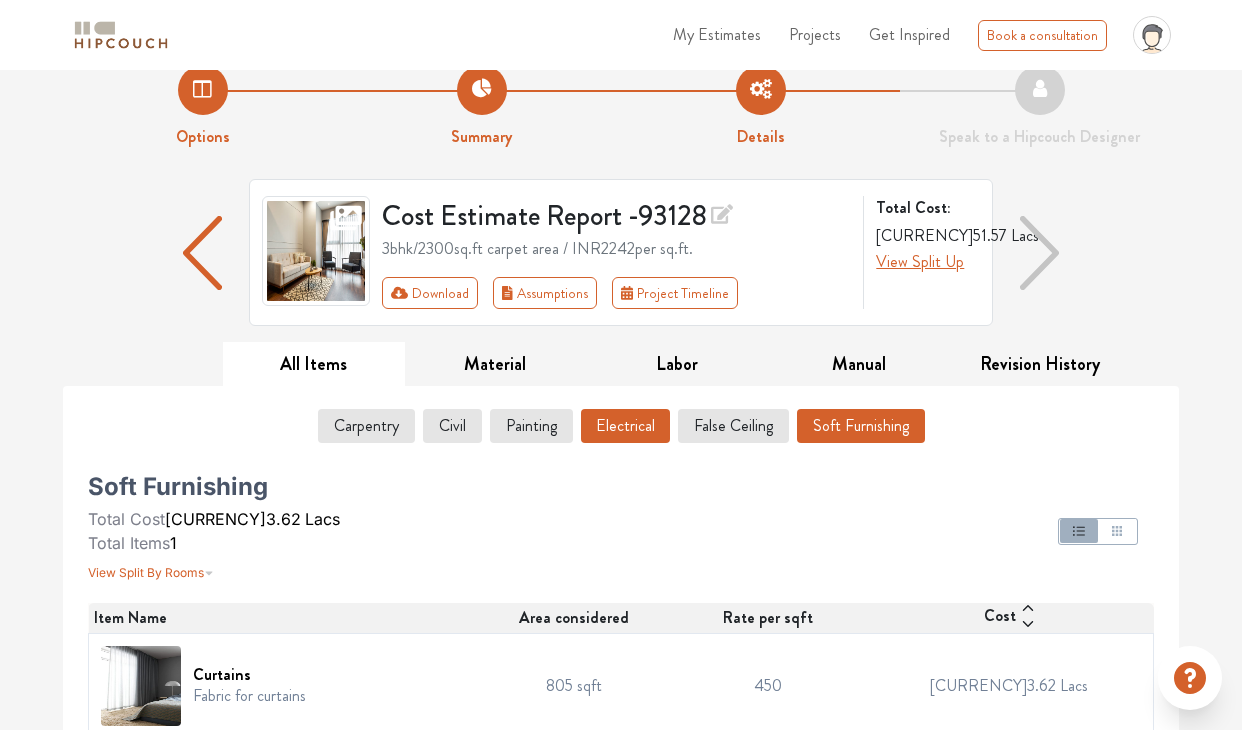 click on "Electrical" at bounding box center [625, 426] 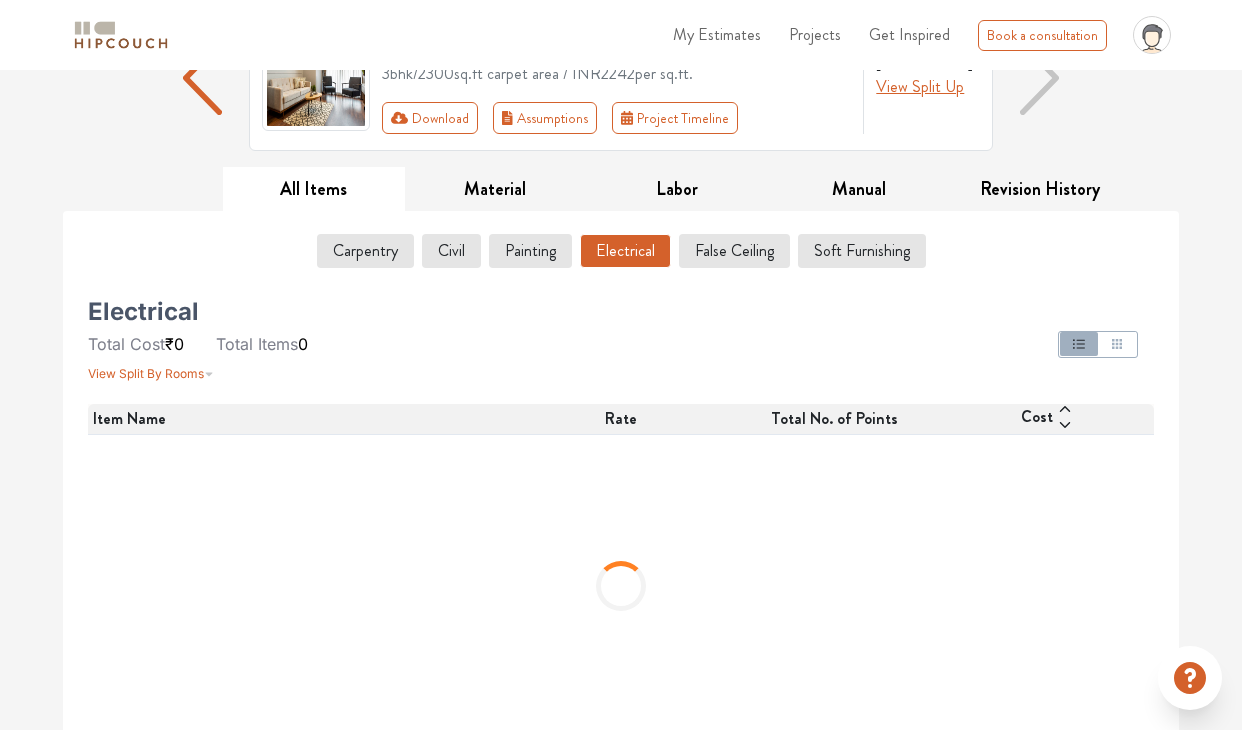 scroll, scrollTop: 226, scrollLeft: 0, axis: vertical 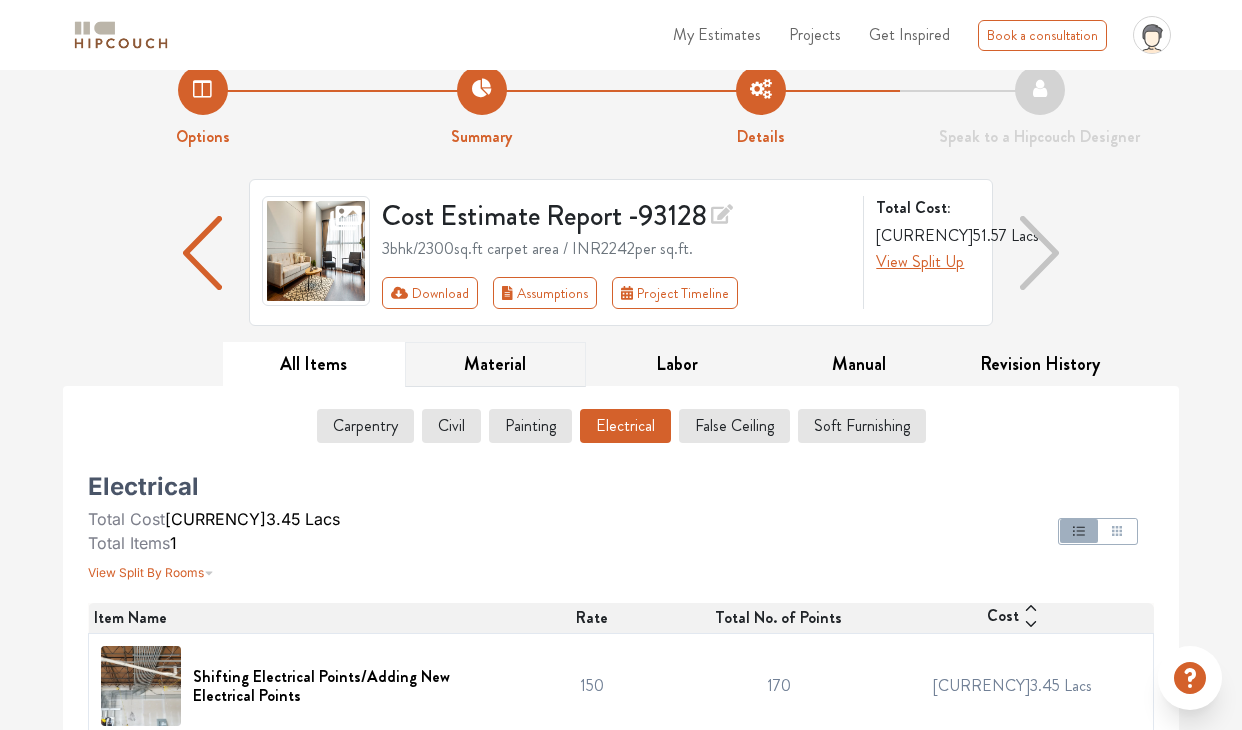 click on "Material" at bounding box center (496, 364) 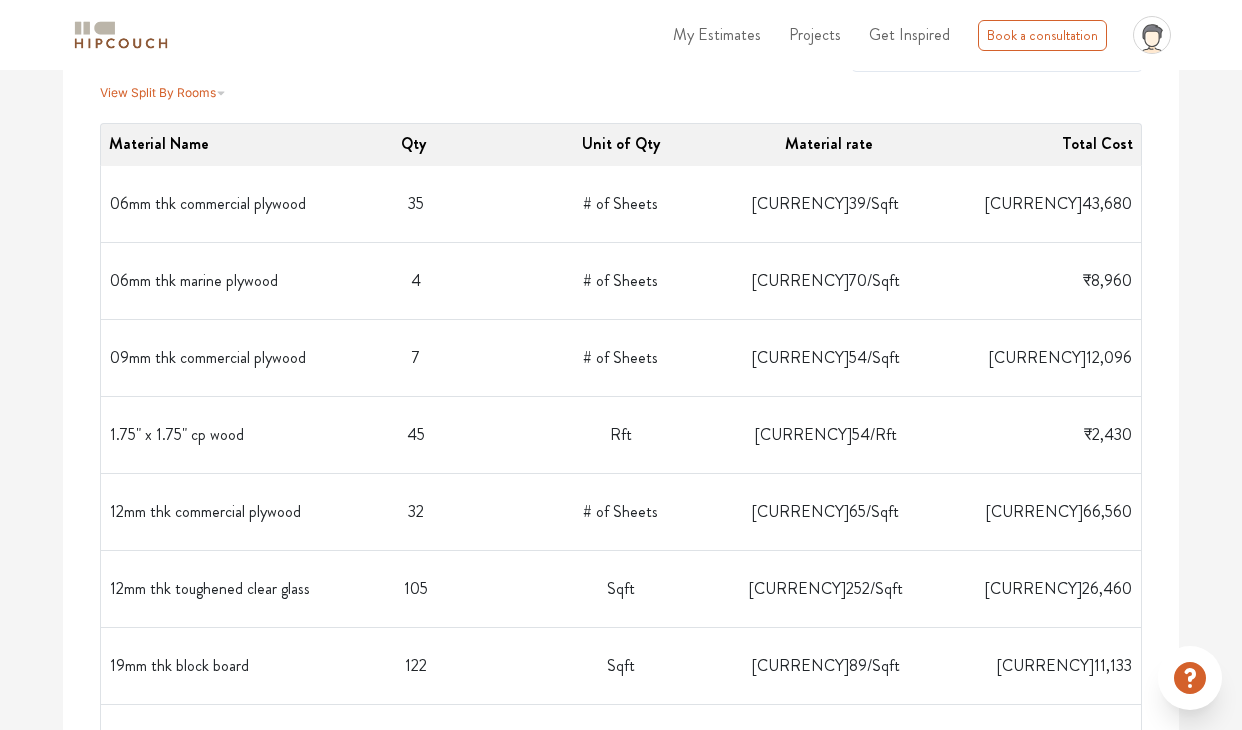 scroll, scrollTop: 0, scrollLeft: 0, axis: both 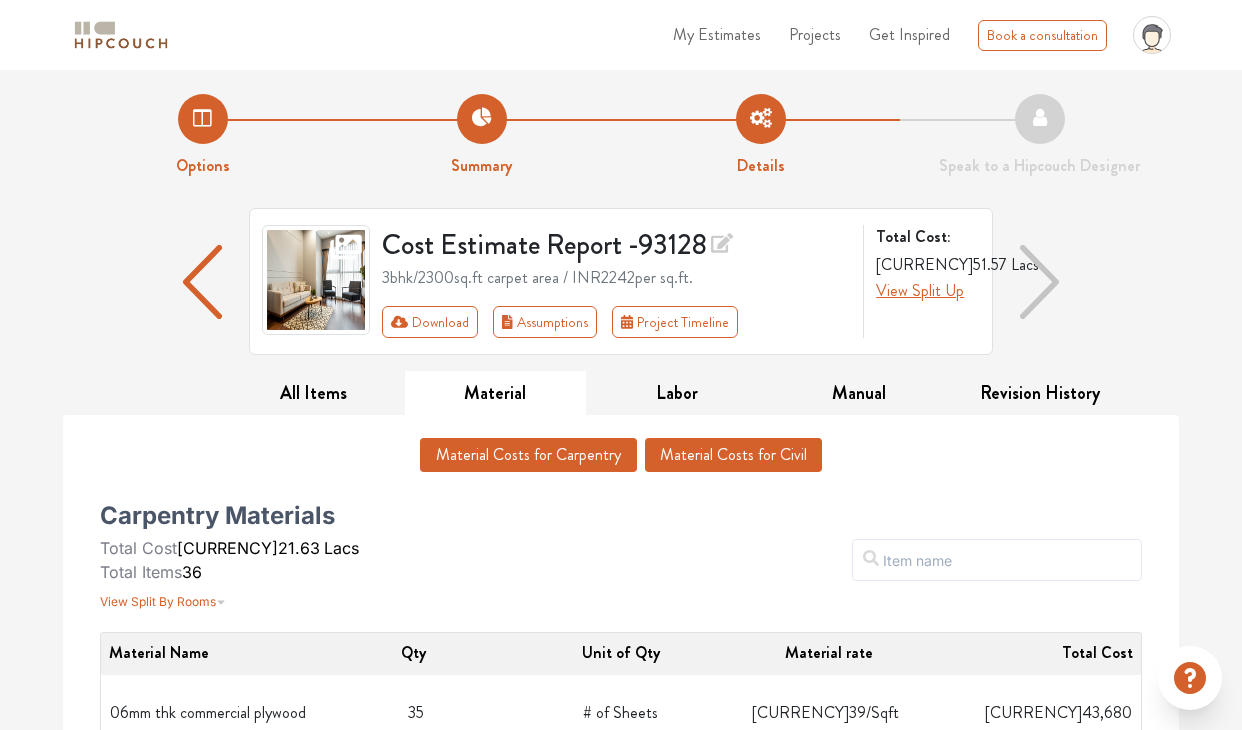 click on "Material Costs for Civil" at bounding box center [733, 455] 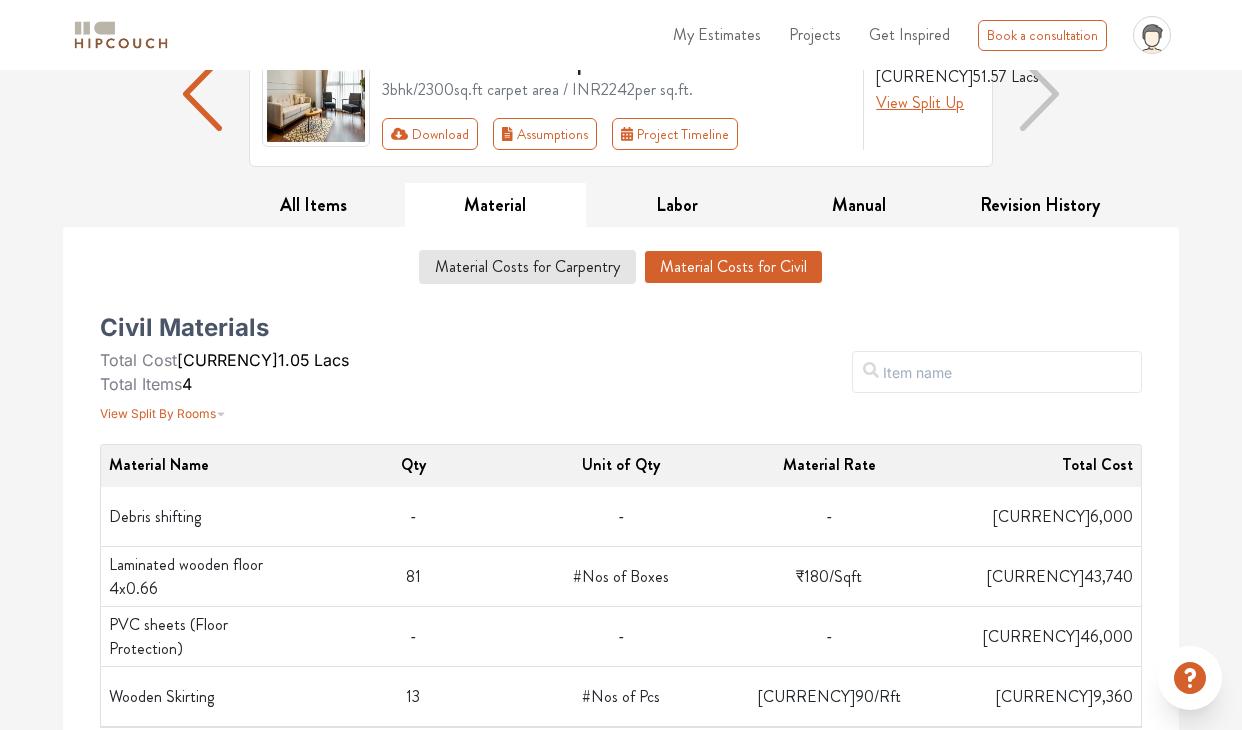 scroll, scrollTop: 193, scrollLeft: 0, axis: vertical 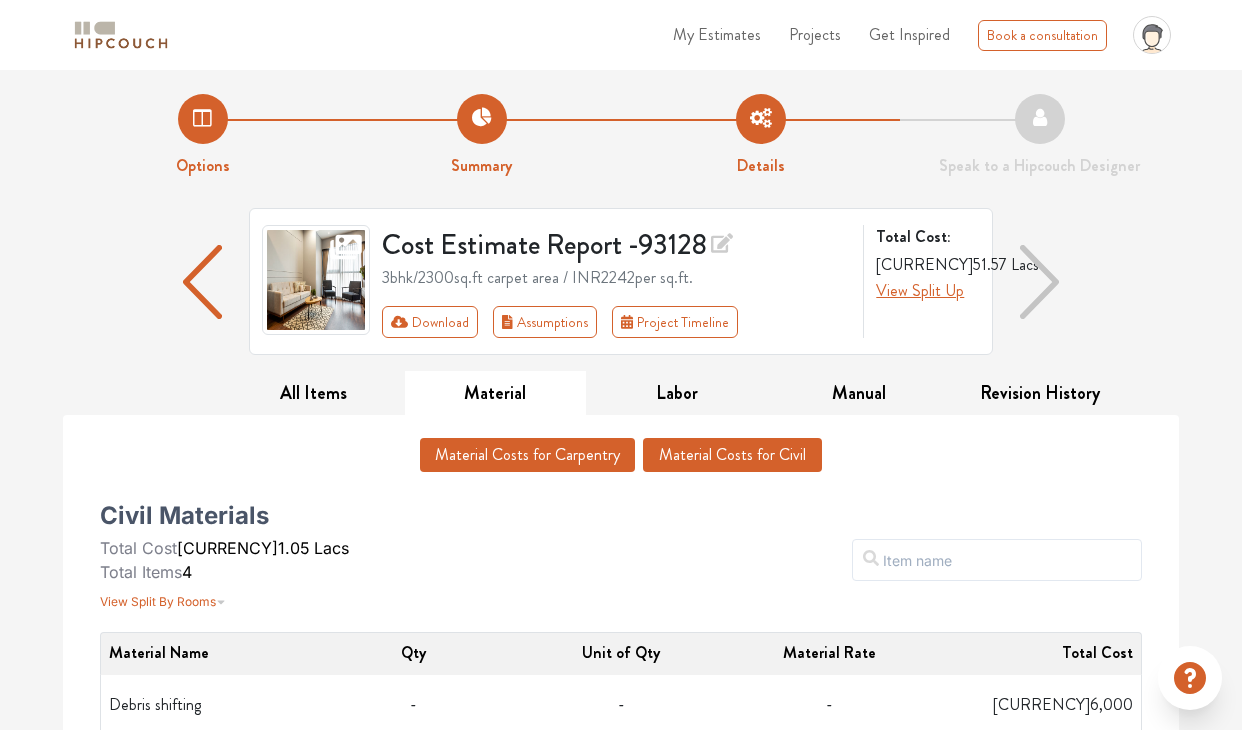 click on "Material Costs for Carpentry" at bounding box center (527, 455) 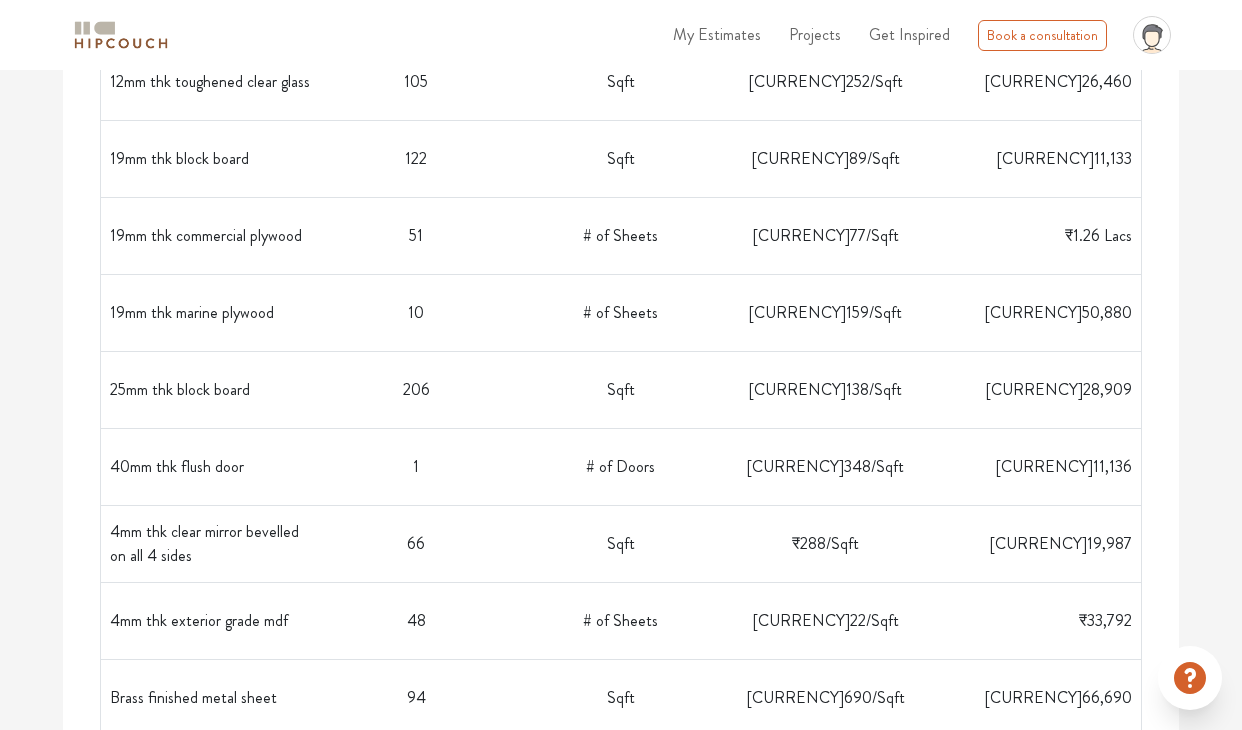 scroll, scrollTop: 0, scrollLeft: 0, axis: both 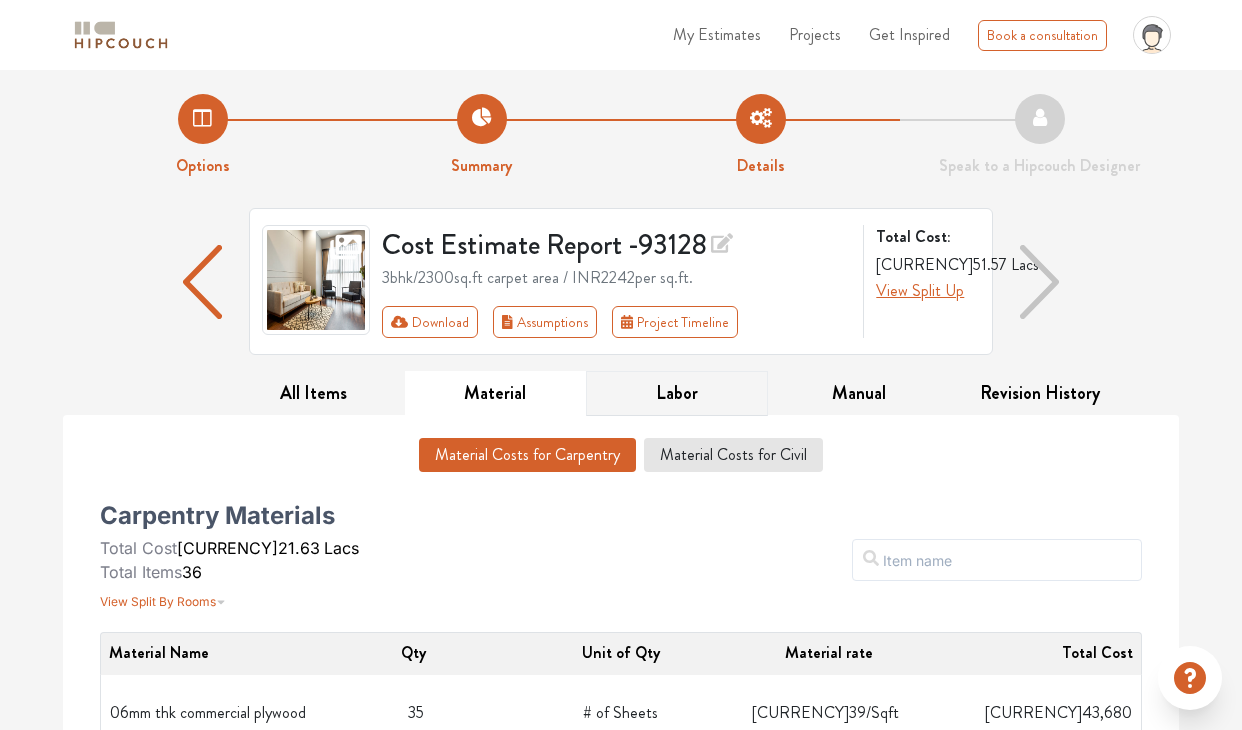 click on "Labor" at bounding box center [677, 393] 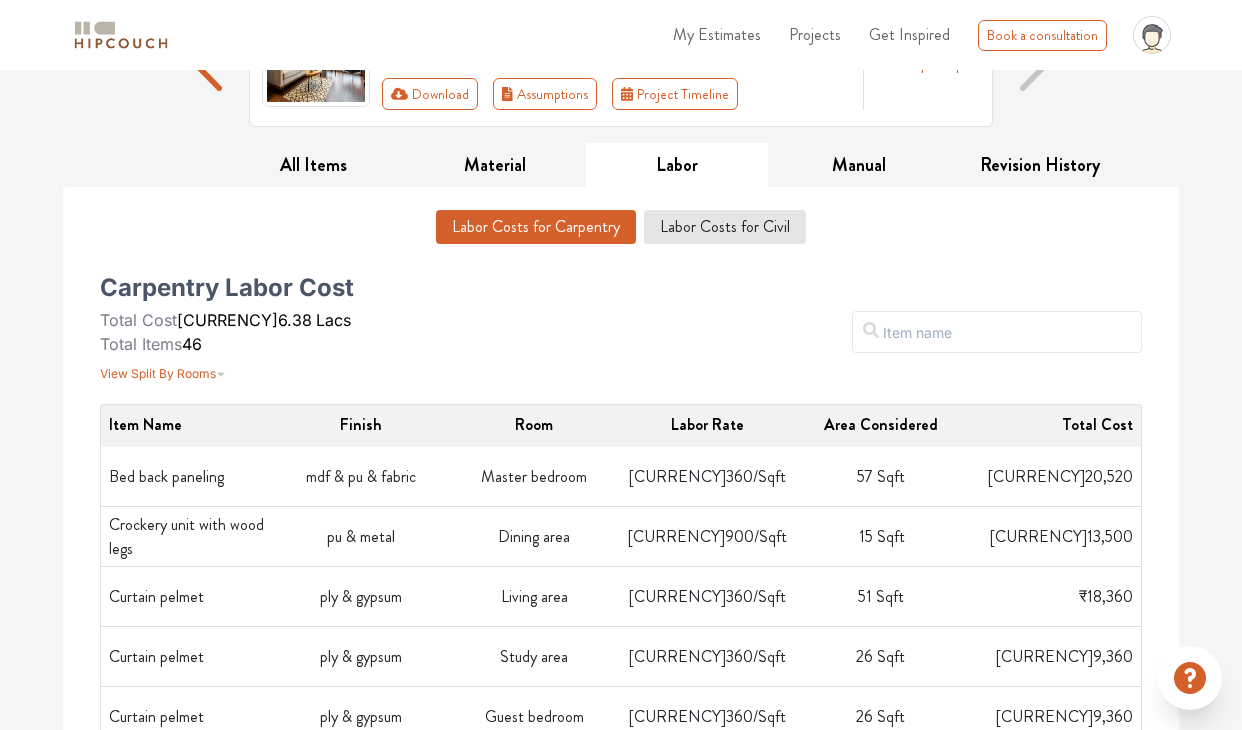 scroll, scrollTop: 73, scrollLeft: 0, axis: vertical 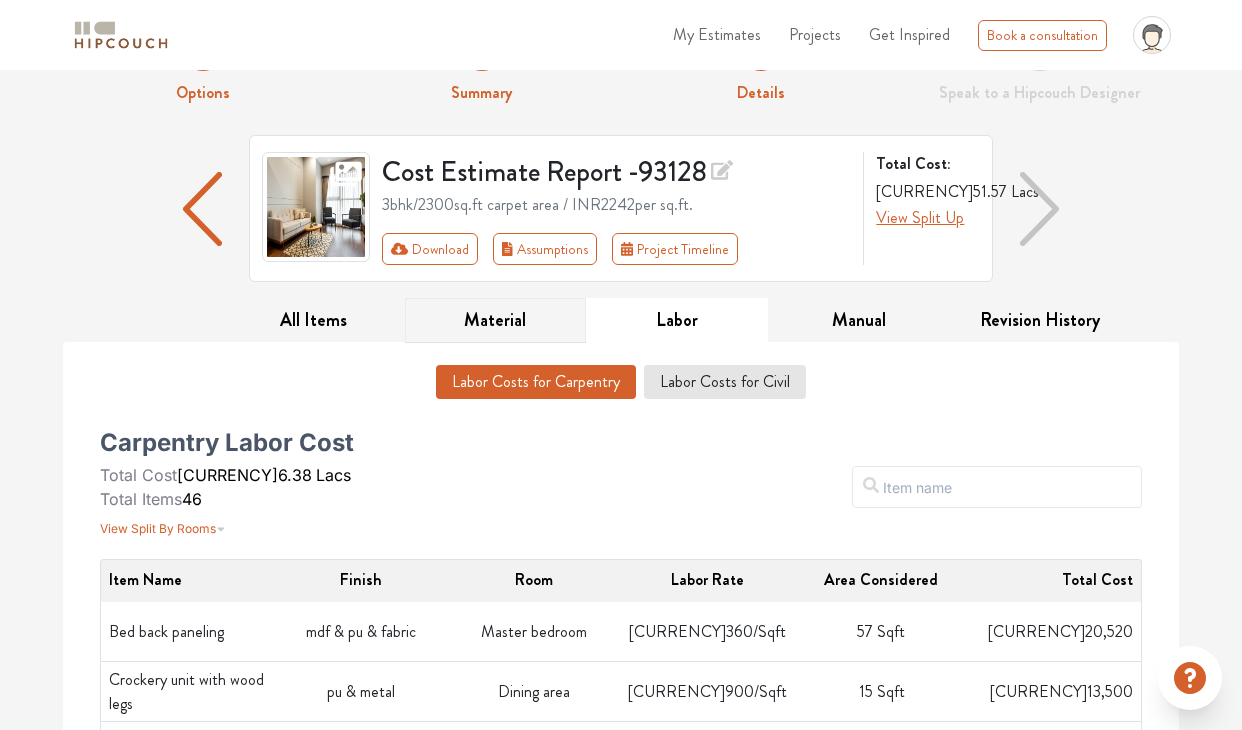 click on "Material" at bounding box center [496, 320] 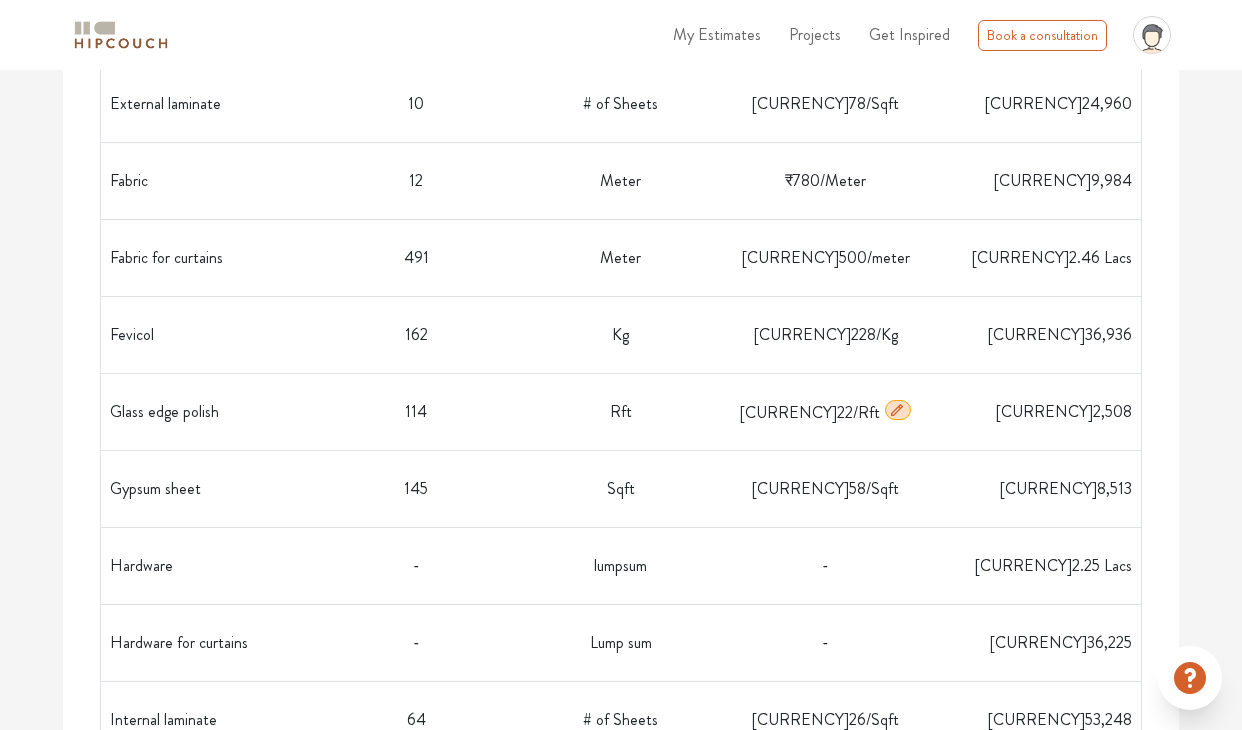 scroll, scrollTop: 1939, scrollLeft: 0, axis: vertical 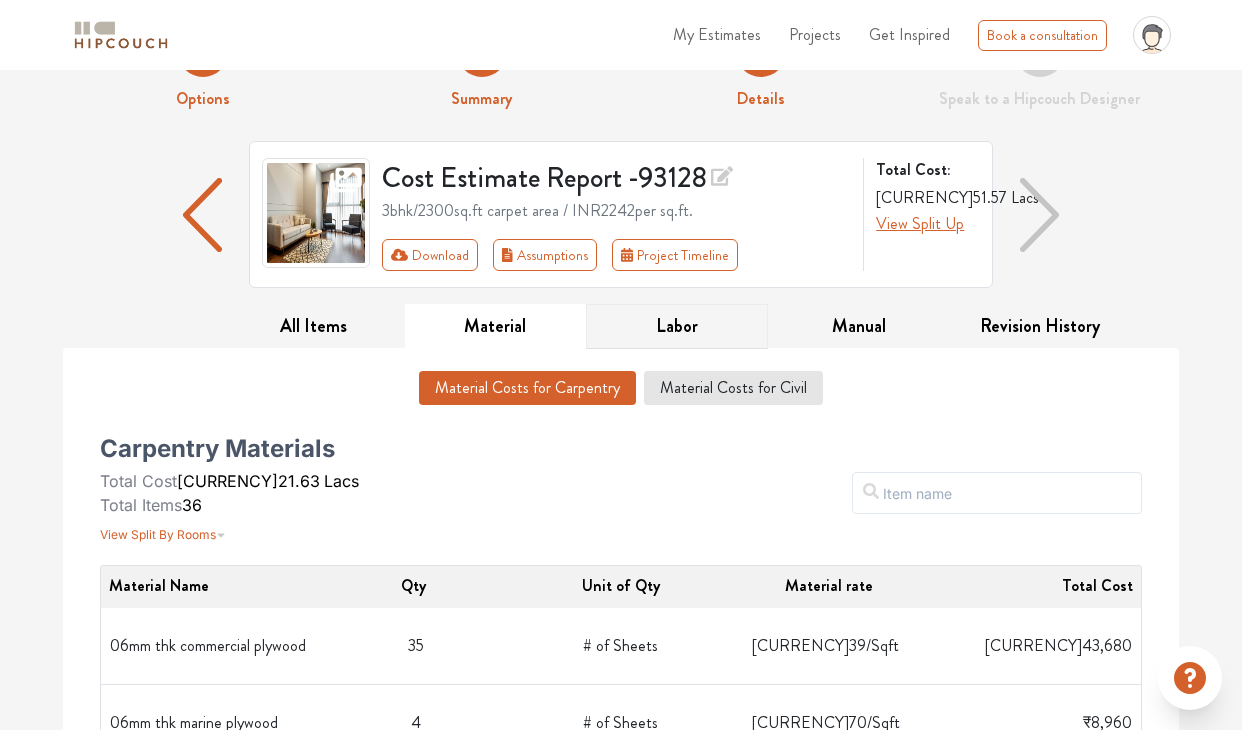 click on "Labor" at bounding box center (677, 326) 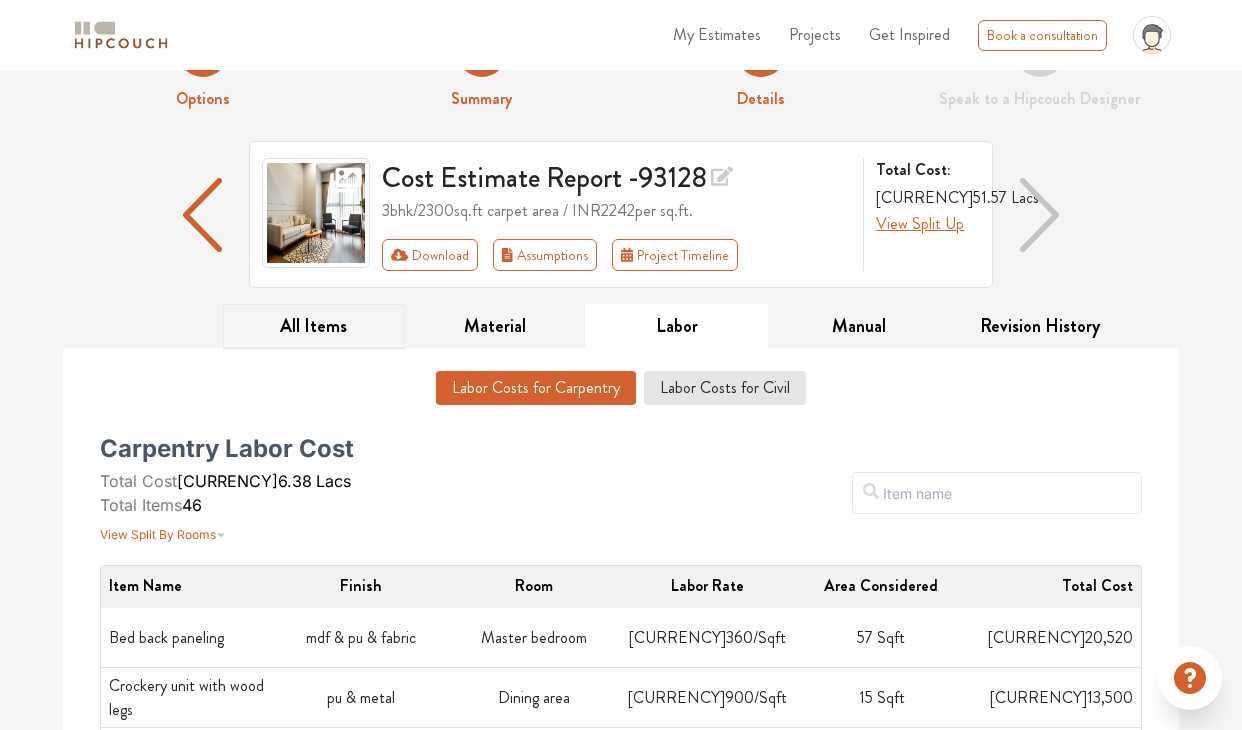 click on "All Items" at bounding box center [314, 326] 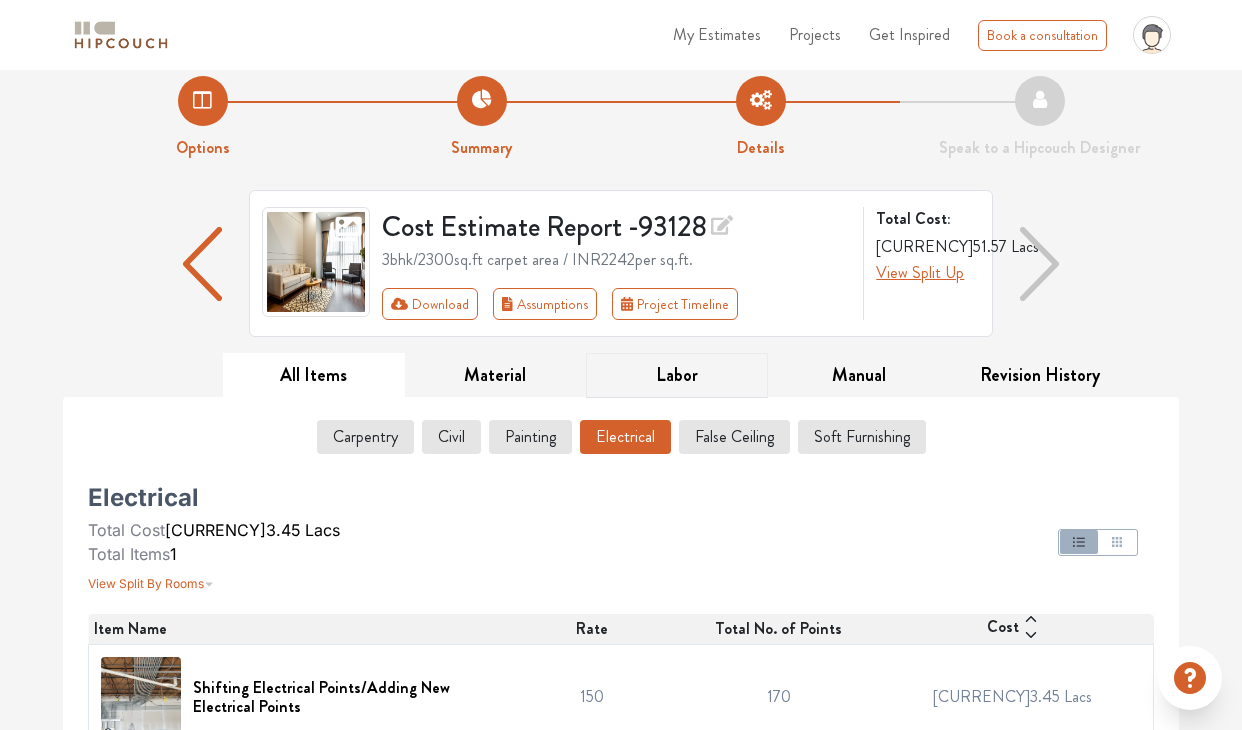 scroll, scrollTop: 0, scrollLeft: 0, axis: both 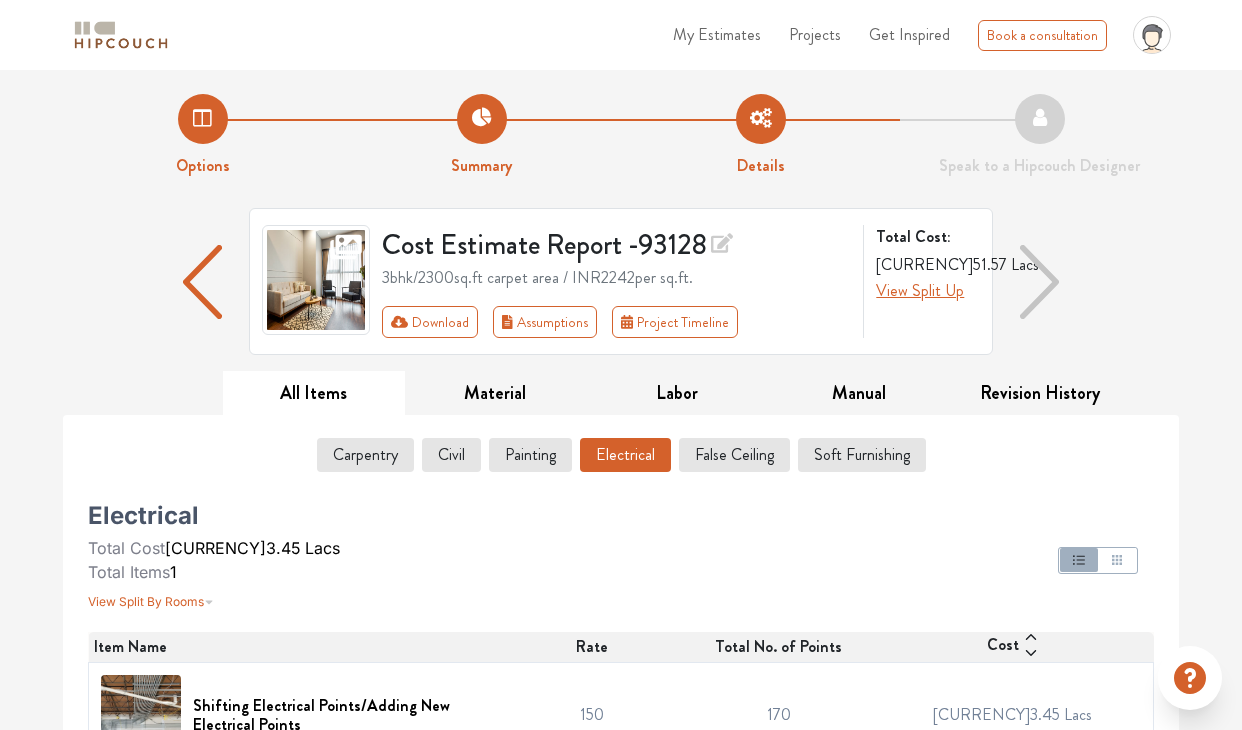 click on "All Items" at bounding box center [314, 393] 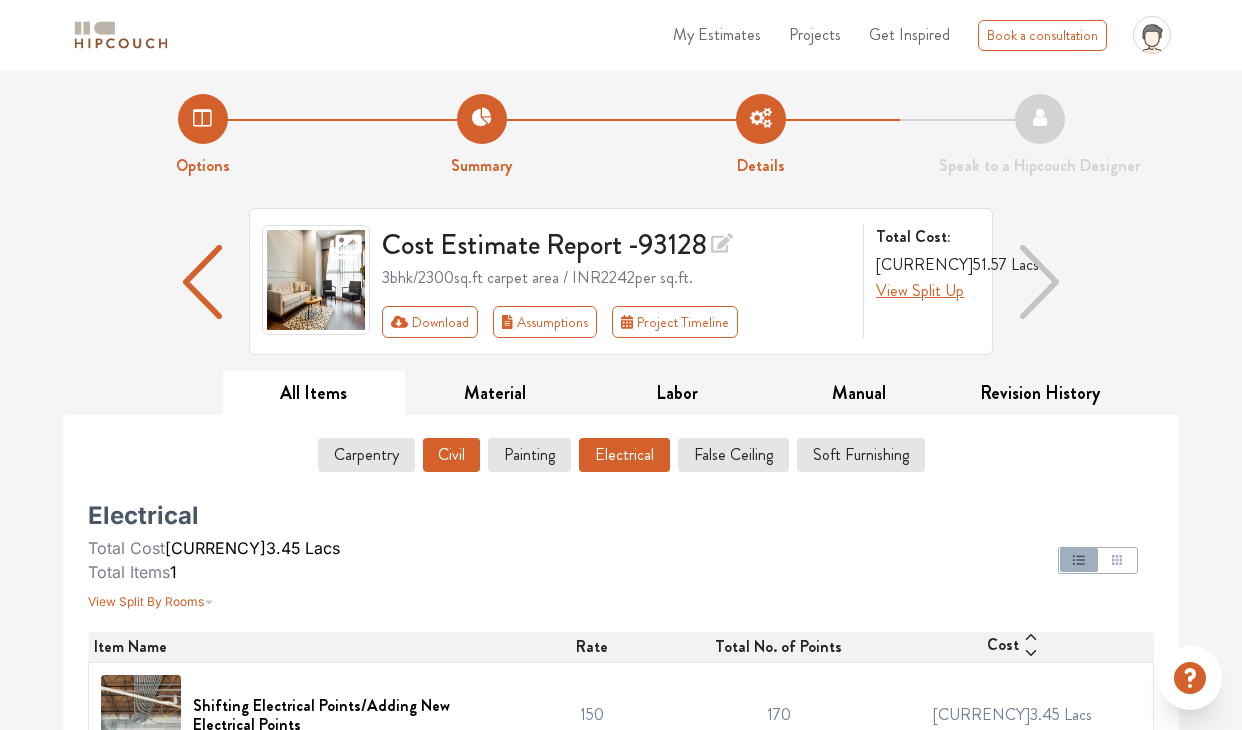 click on "Civil" at bounding box center [451, 455] 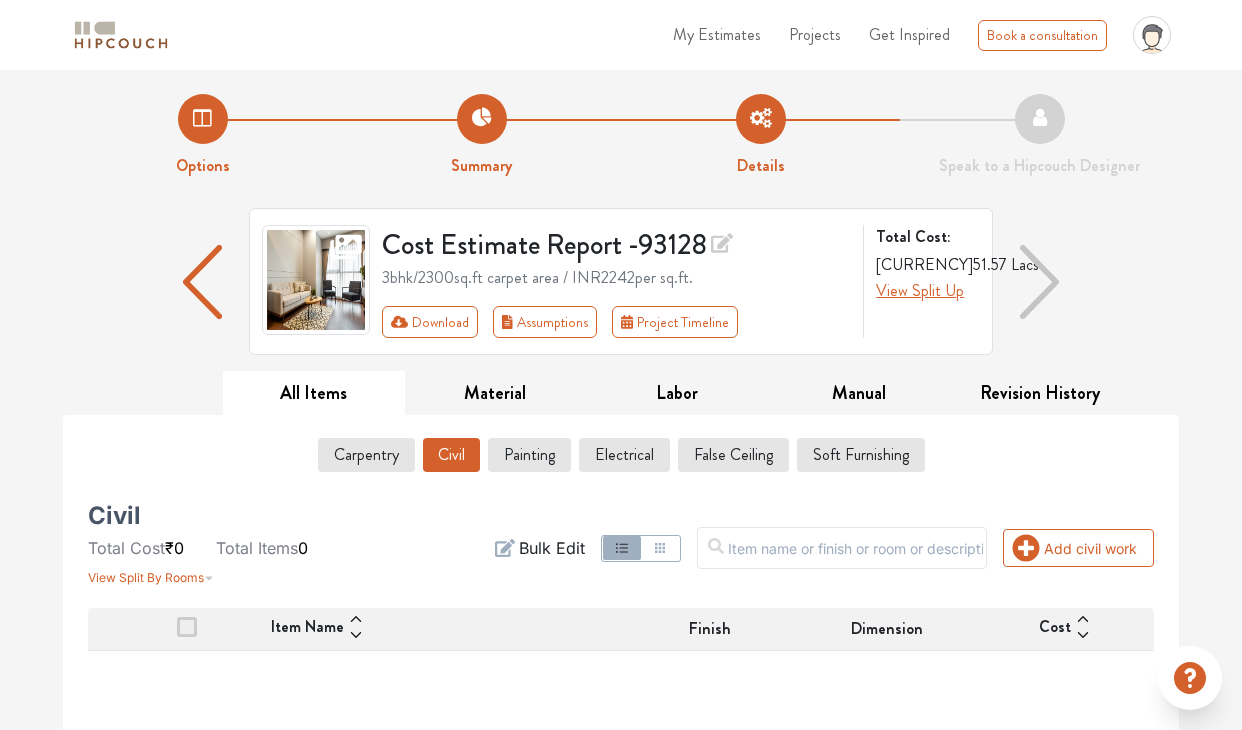 scroll, scrollTop: 4, scrollLeft: 0, axis: vertical 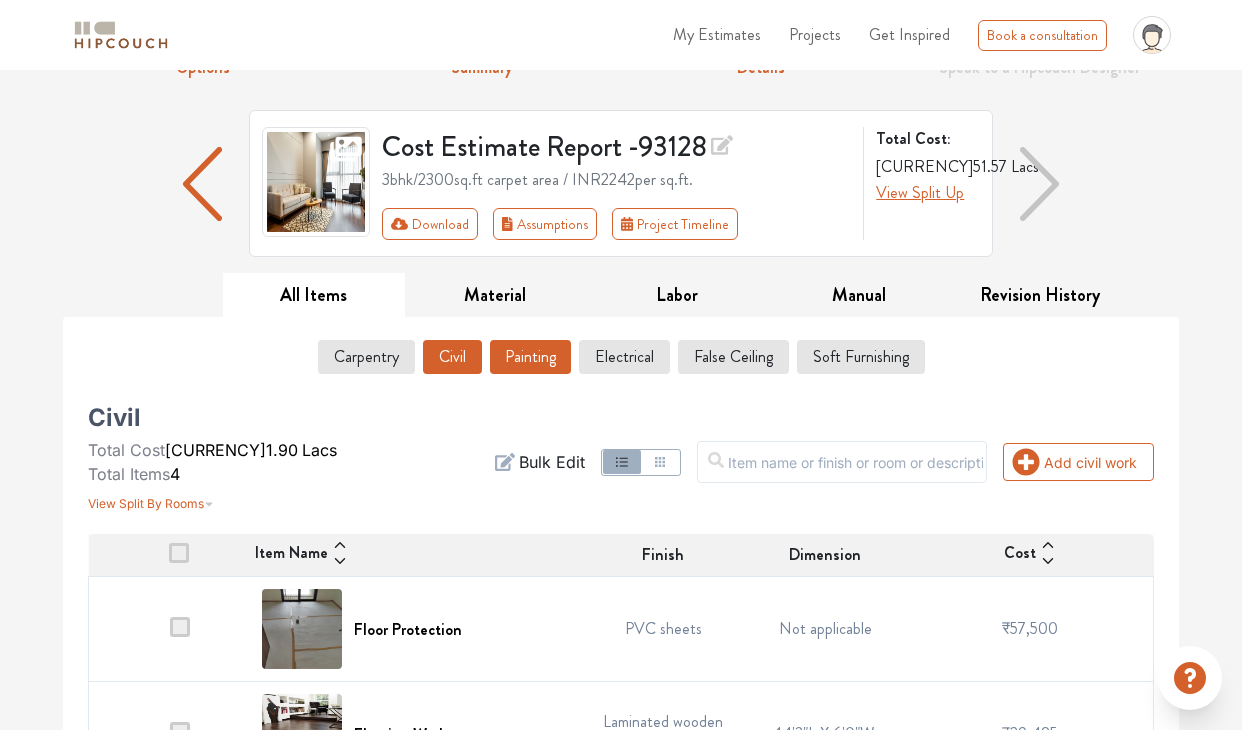 click on "Painting" at bounding box center (530, 357) 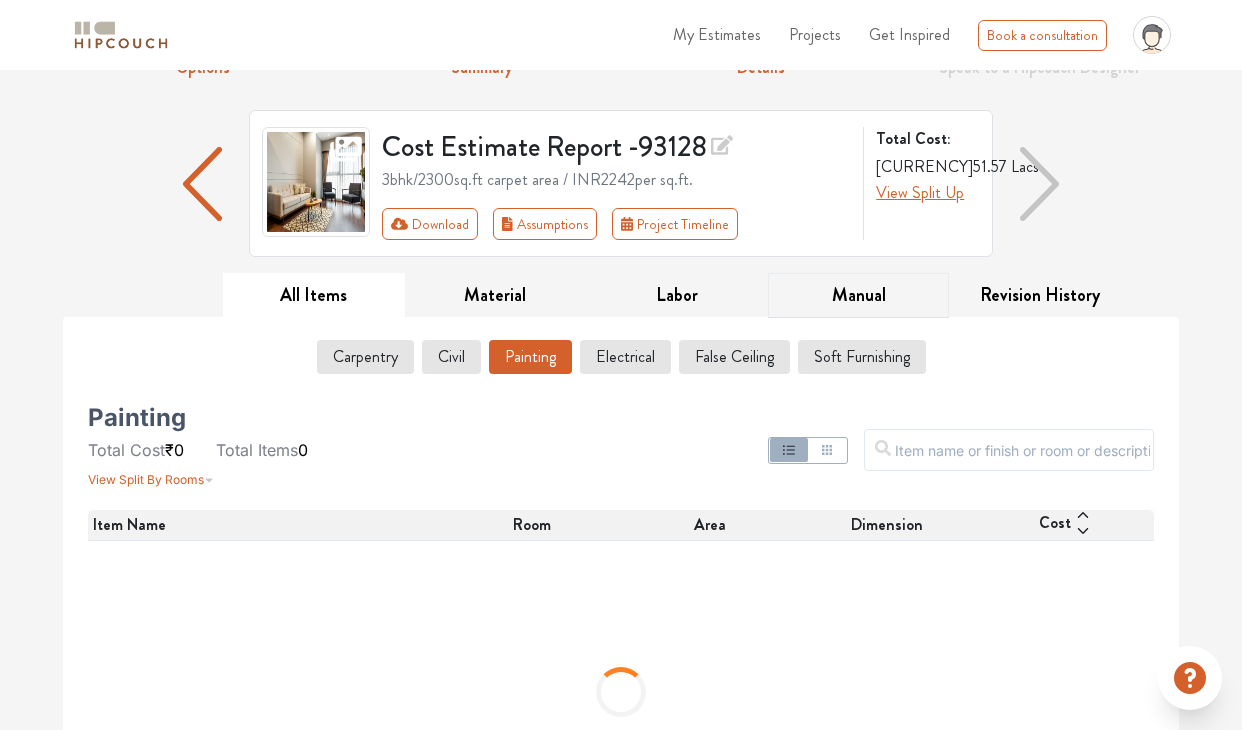 click on "Manual" at bounding box center [859, 295] 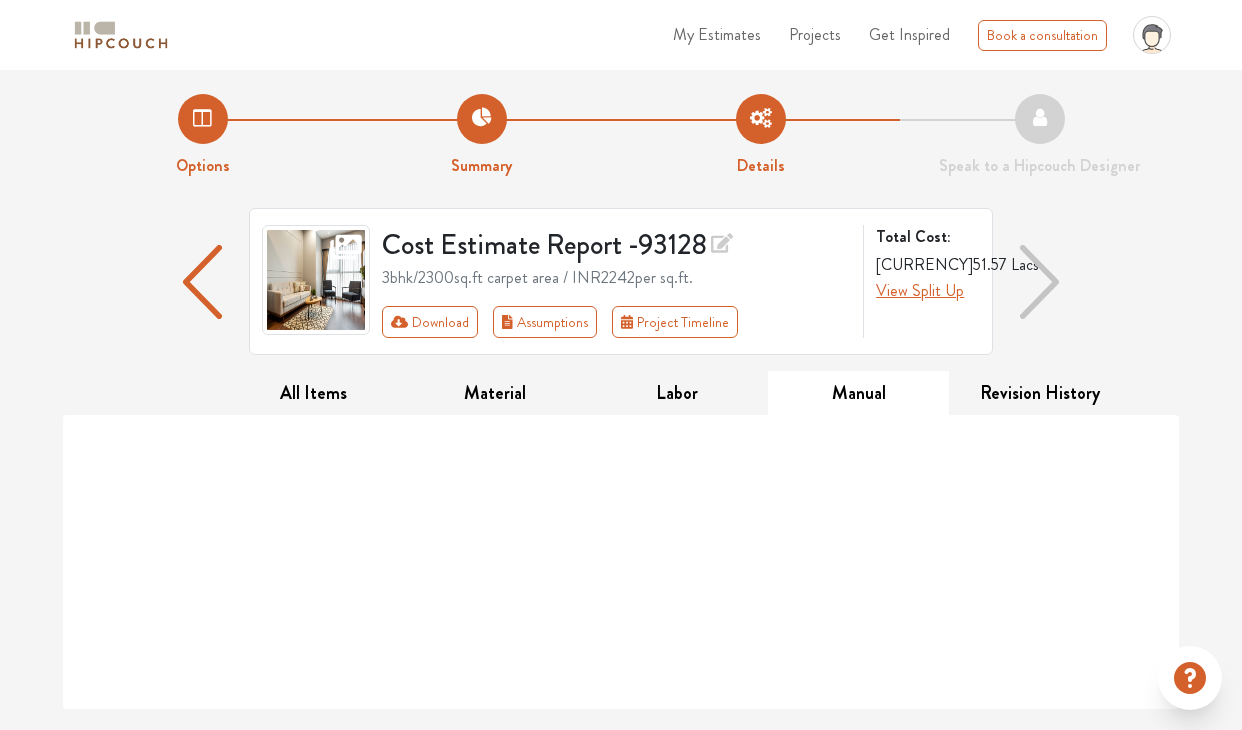 scroll, scrollTop: 0, scrollLeft: 0, axis: both 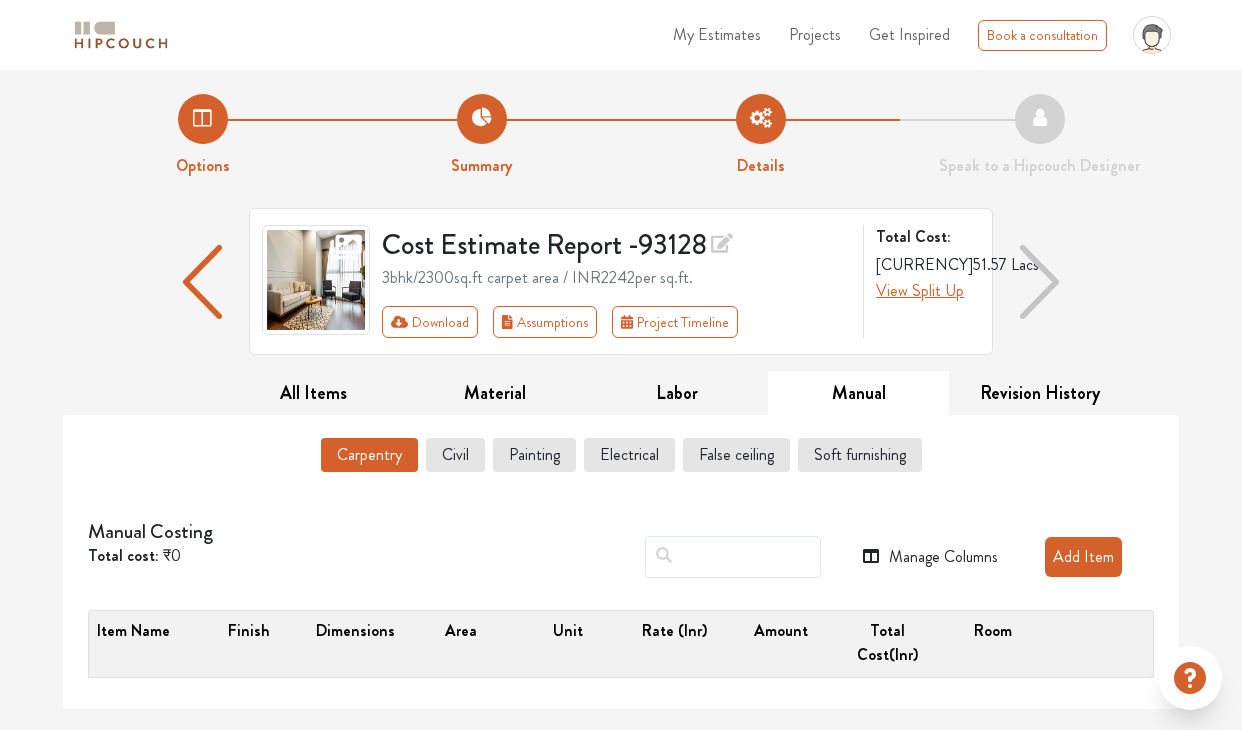 click on "Manual Costing Total cost: ₹0" at bounding box center (274, 557) 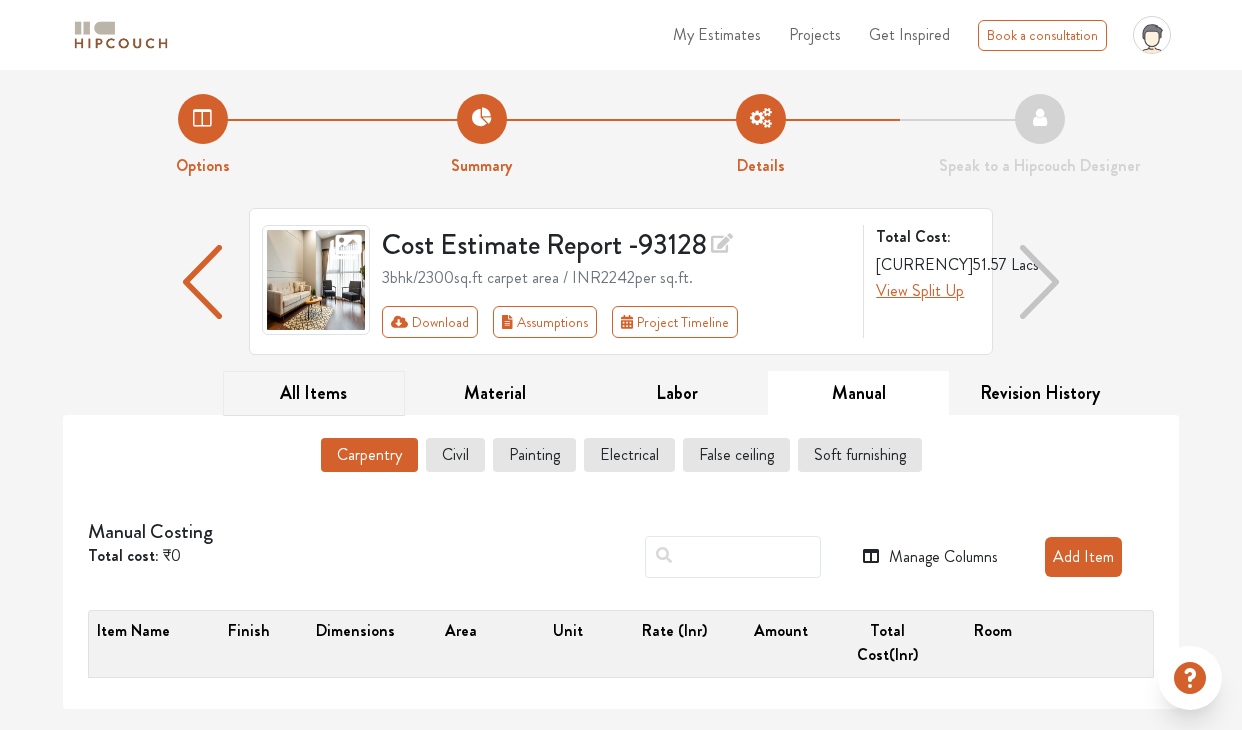 click on "All Items" at bounding box center [314, 393] 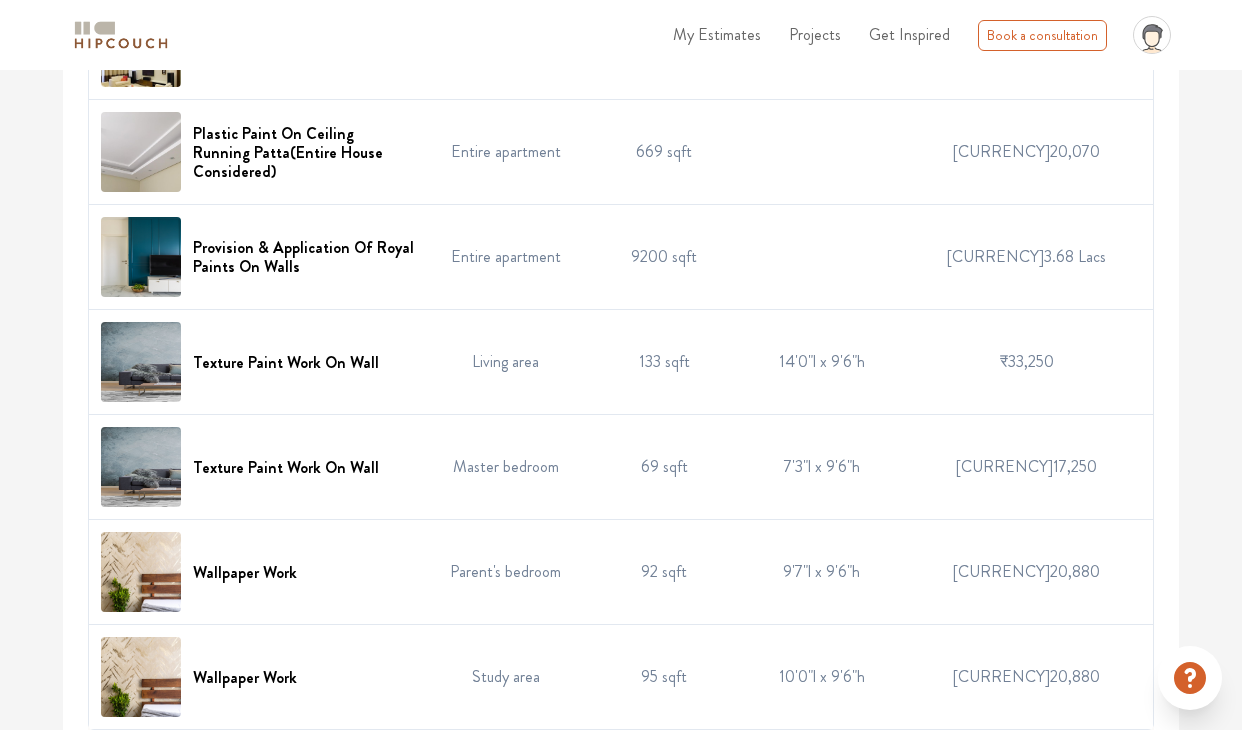 scroll, scrollTop: 659, scrollLeft: 0, axis: vertical 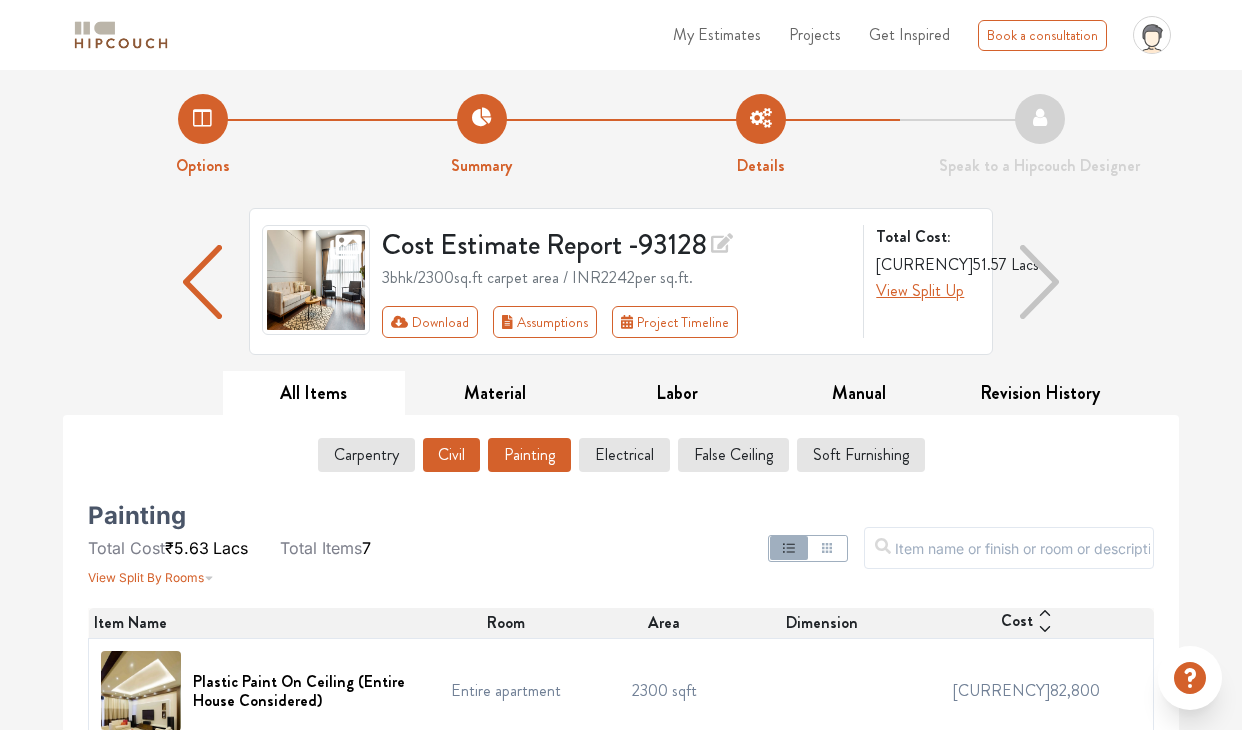 click on "Civil" at bounding box center [451, 455] 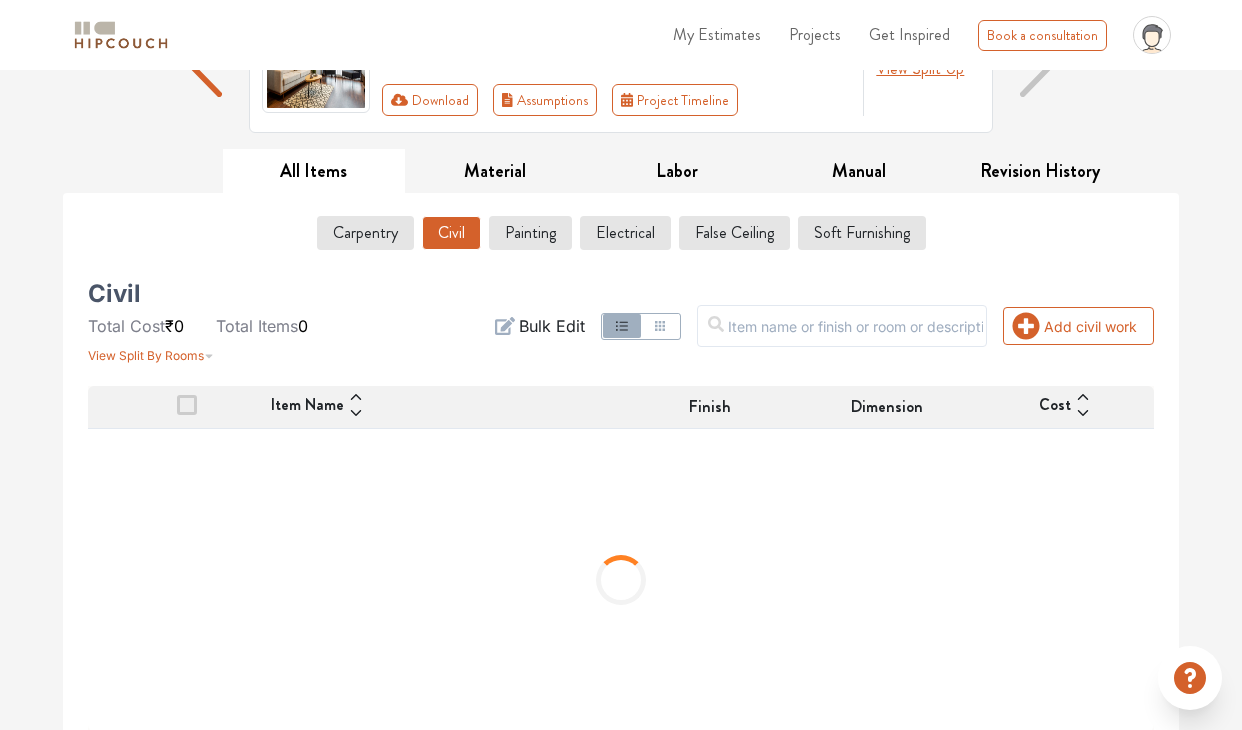 scroll, scrollTop: 238, scrollLeft: 0, axis: vertical 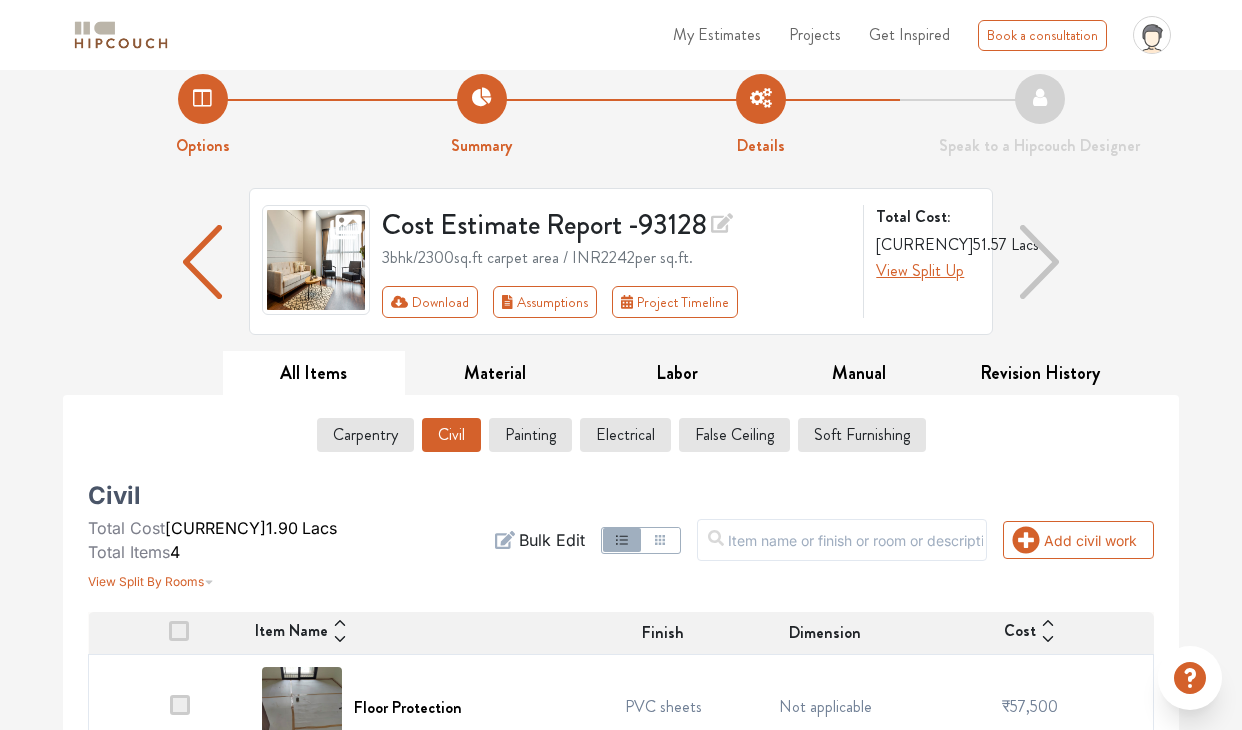 click on "Summary" at bounding box center [481, 116] 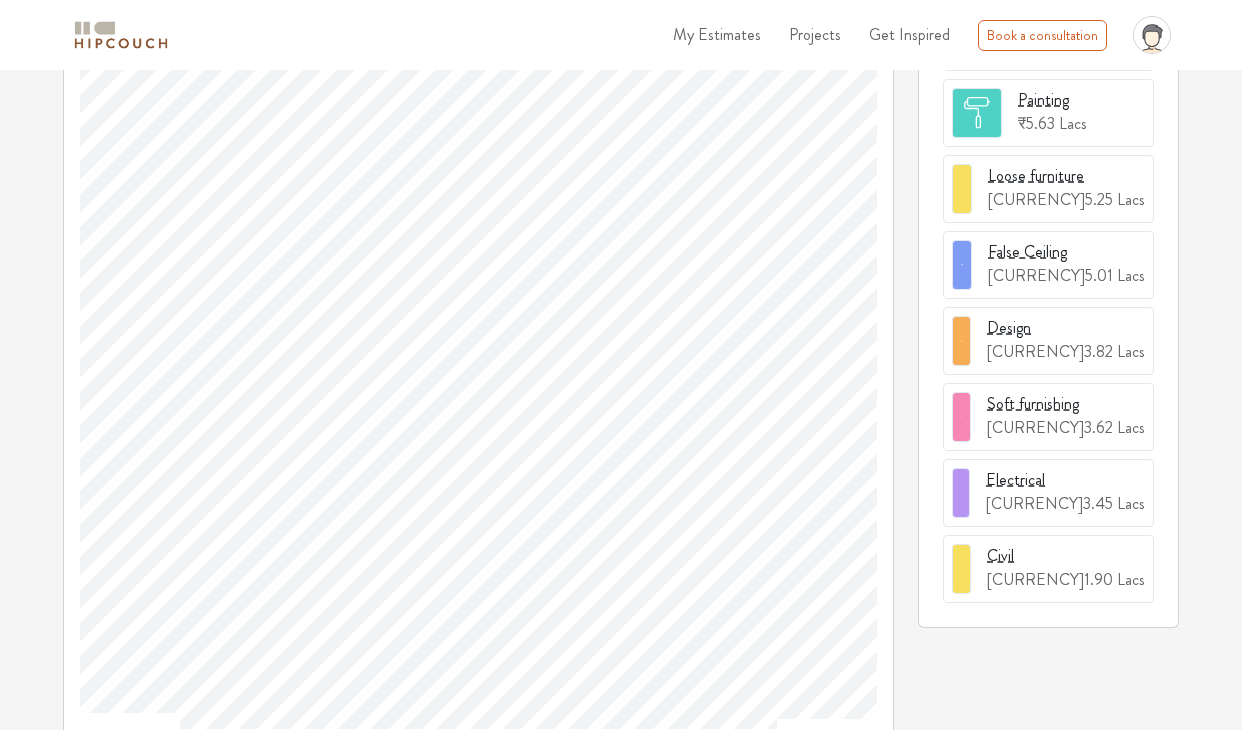 scroll, scrollTop: 800, scrollLeft: 0, axis: vertical 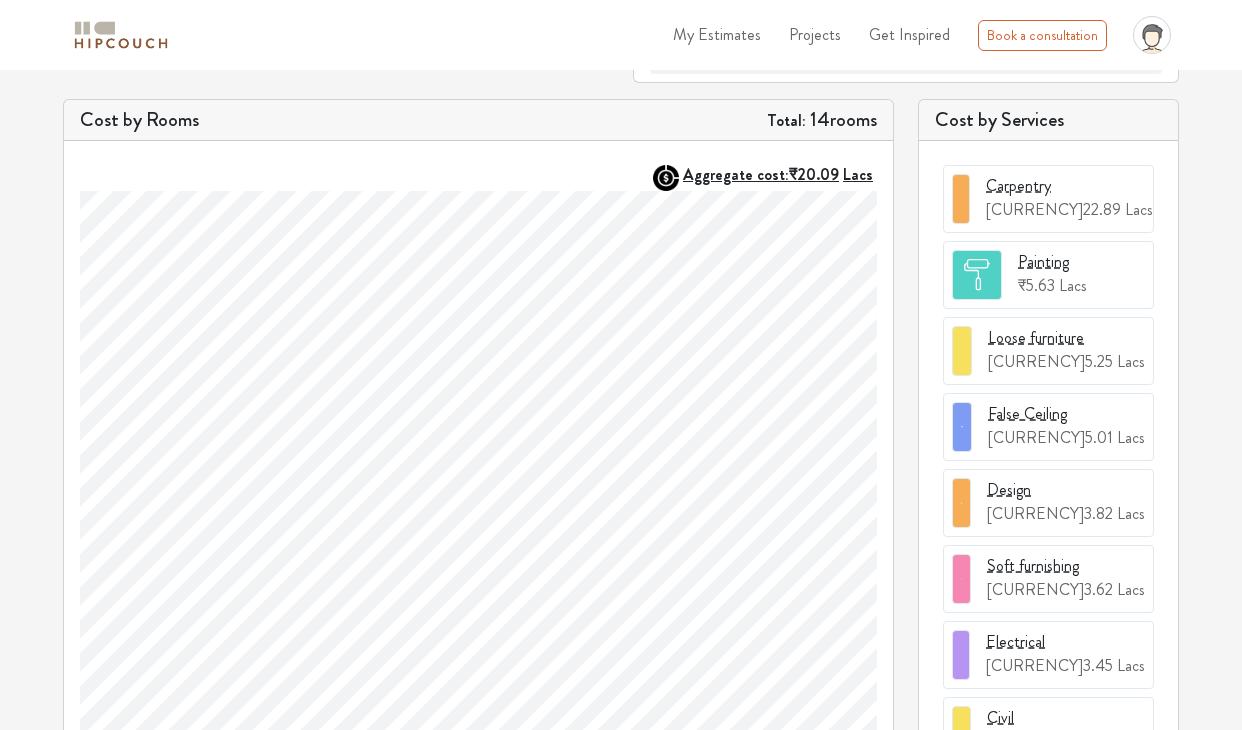 click on "Civil [CURRENCY]1.90 Lacs" at bounding box center (1069, 199) 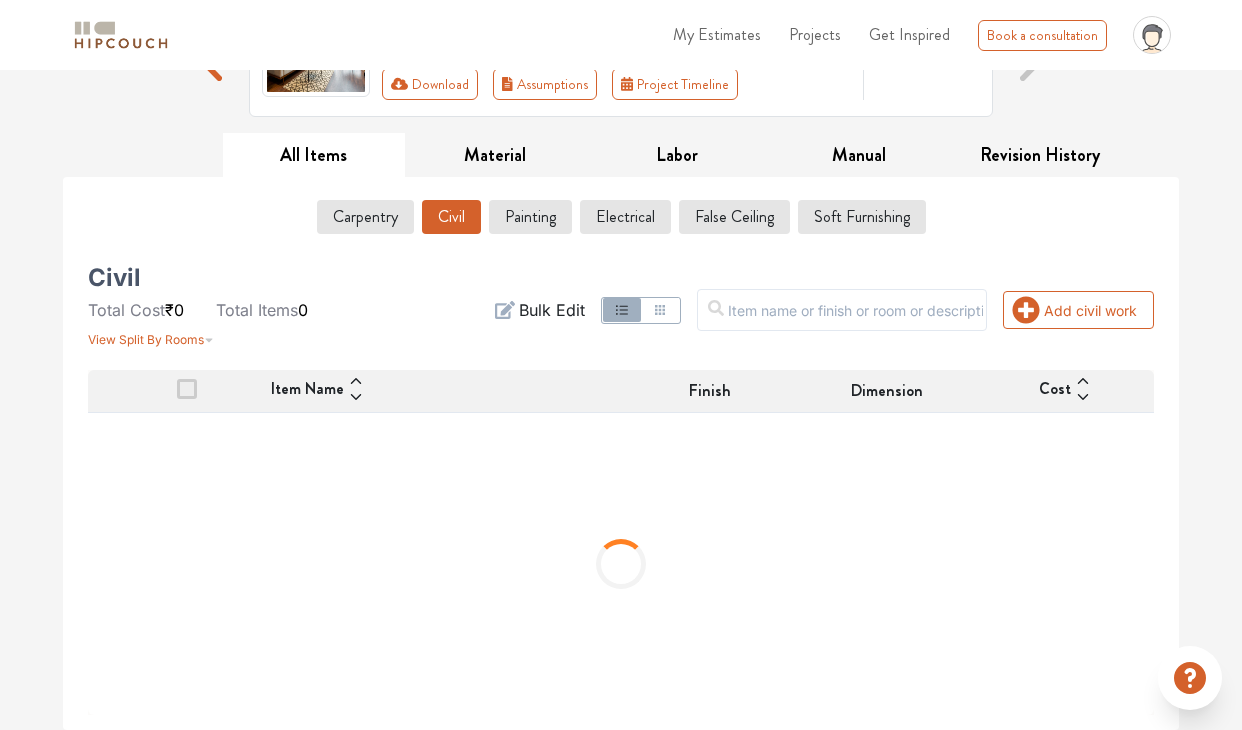 scroll, scrollTop: 238, scrollLeft: 0, axis: vertical 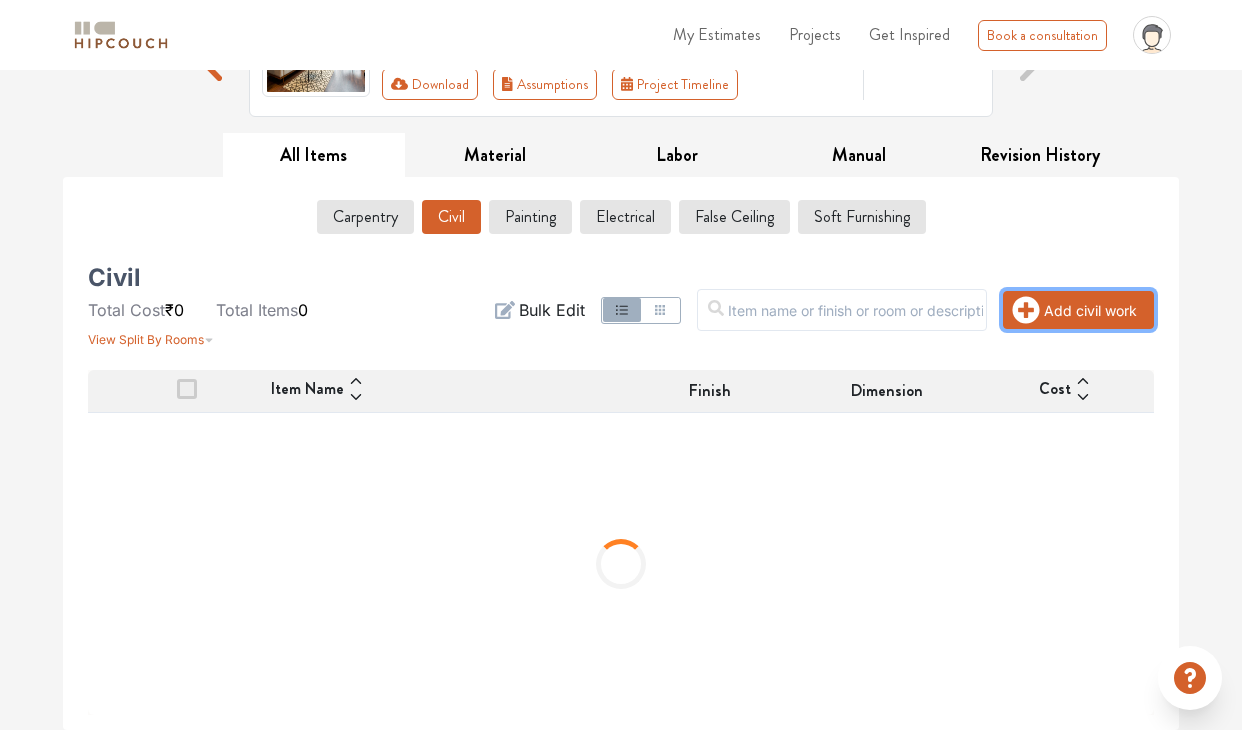 click on "Add civil work" at bounding box center [1078, 310] 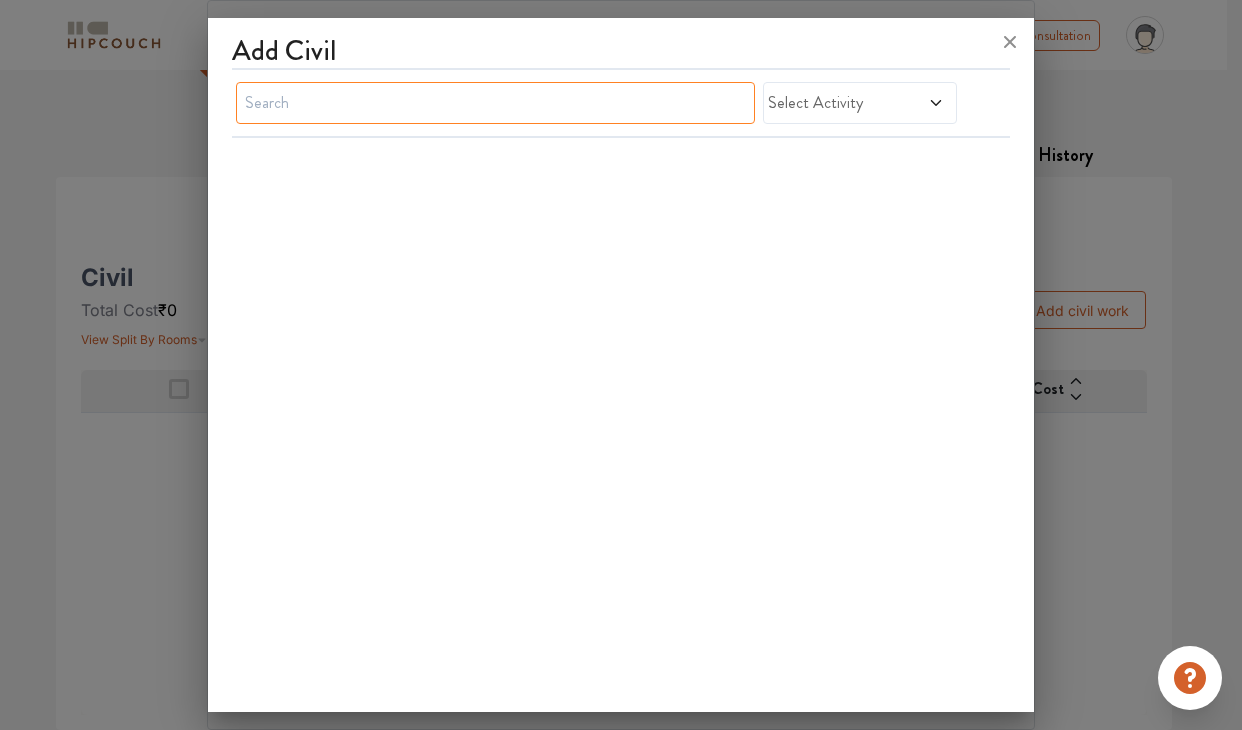 click at bounding box center (495, 103) 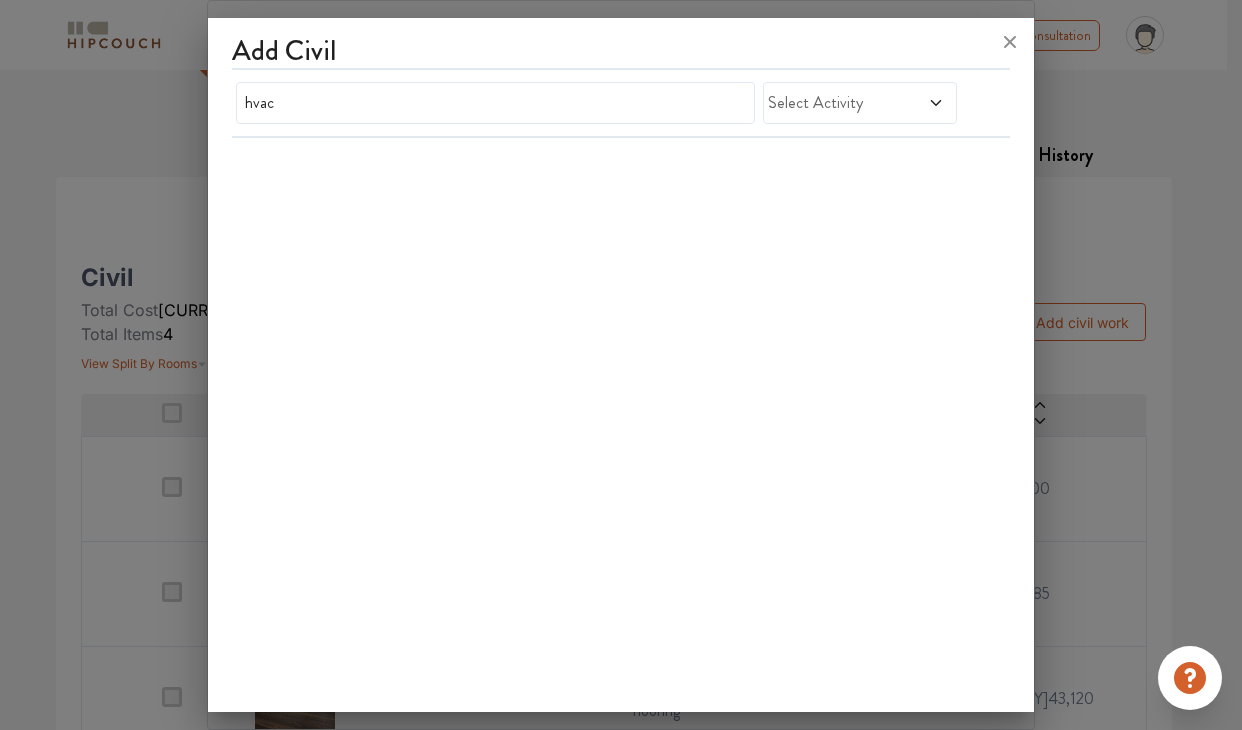 click on "Select Activity" at bounding box center [834, 103] 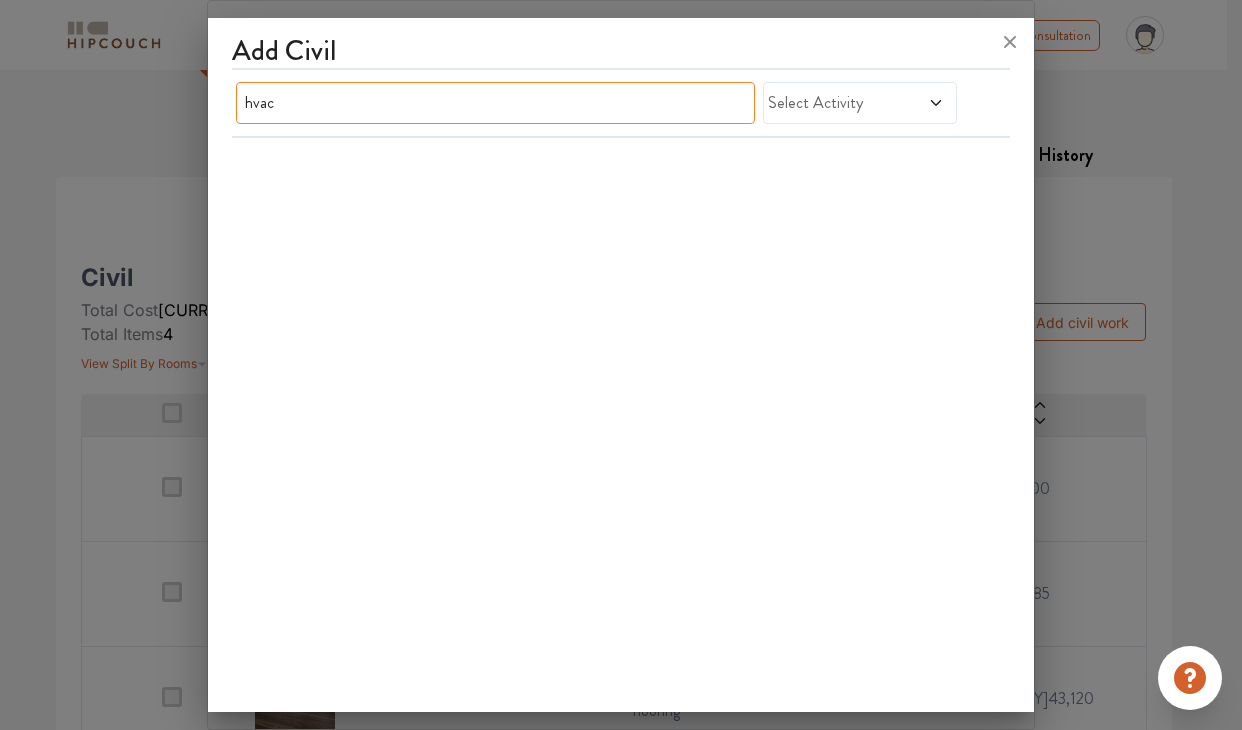 click on "hvac" at bounding box center [495, 103] 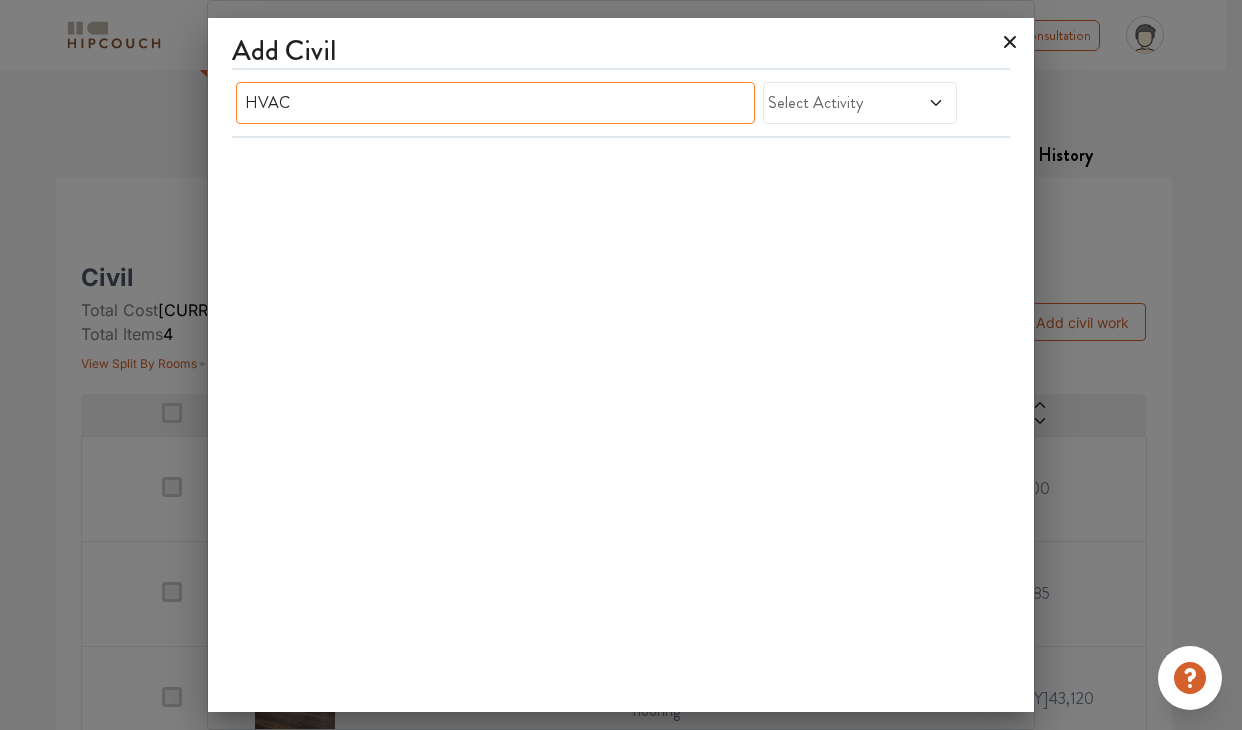 type on "HVAC" 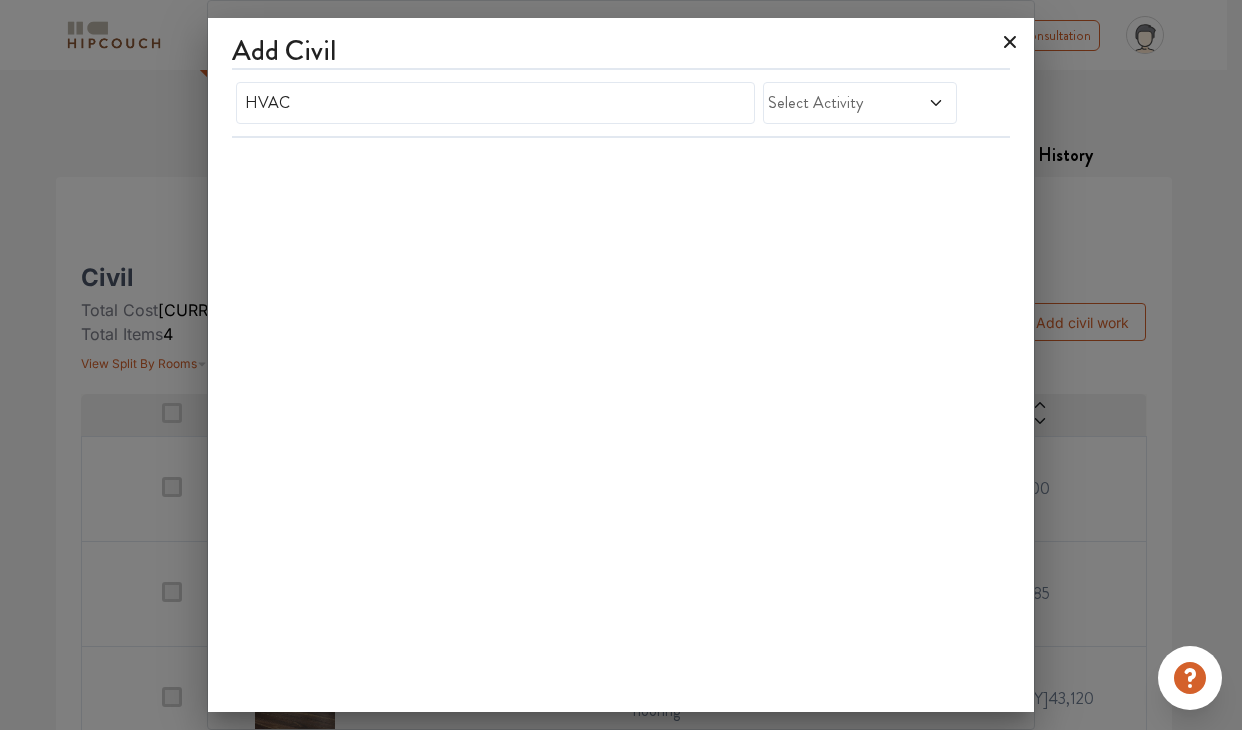 click at bounding box center (1010, 42) 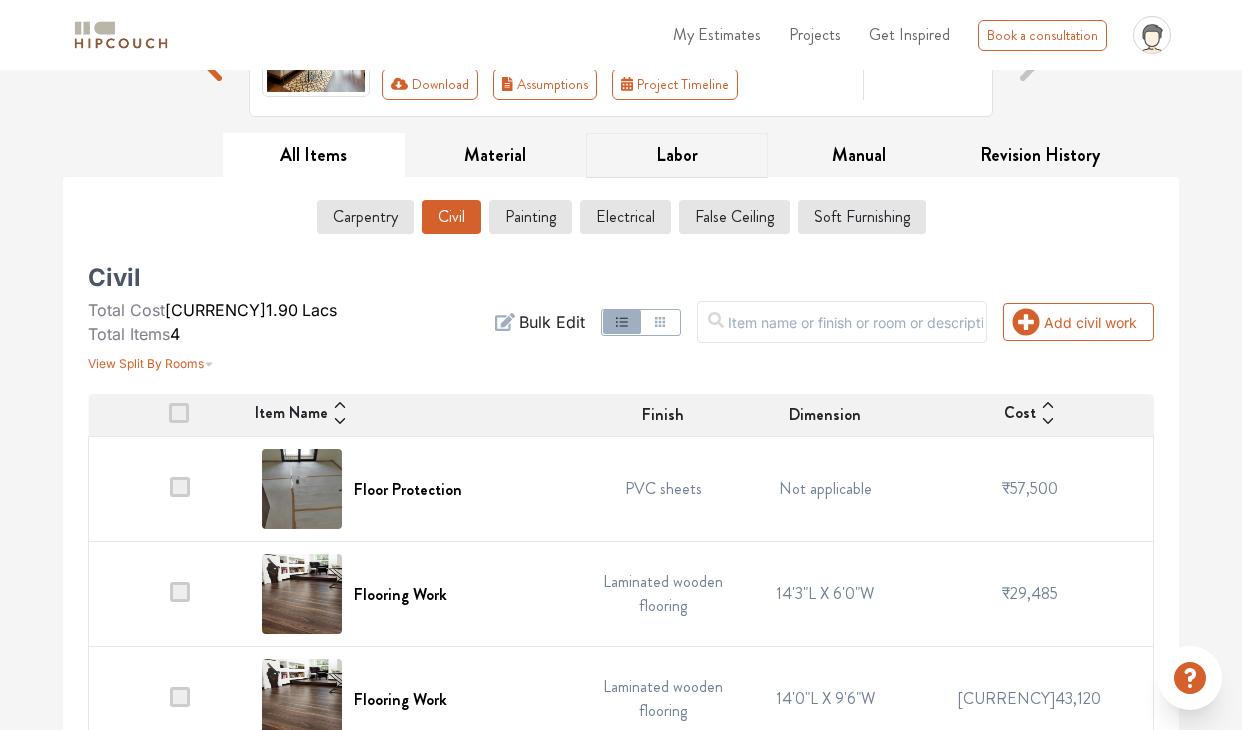 click on "Labor" at bounding box center (677, 155) 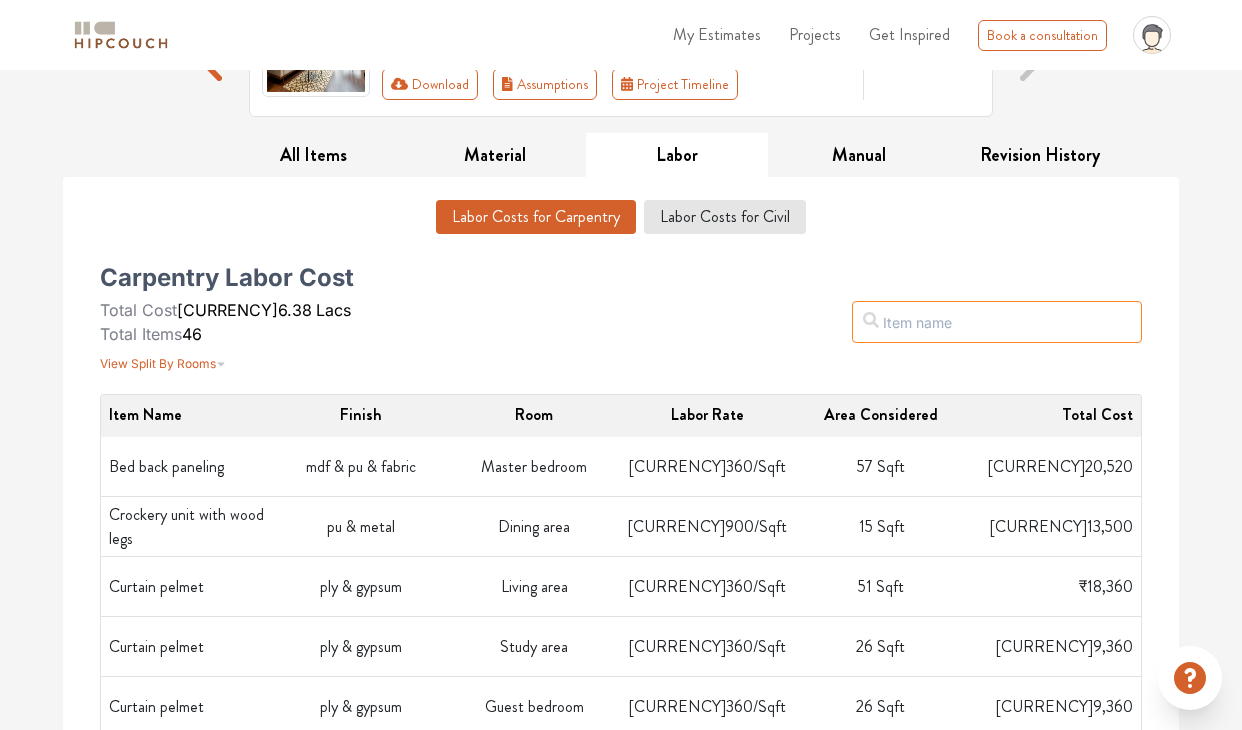 click at bounding box center (997, 322) 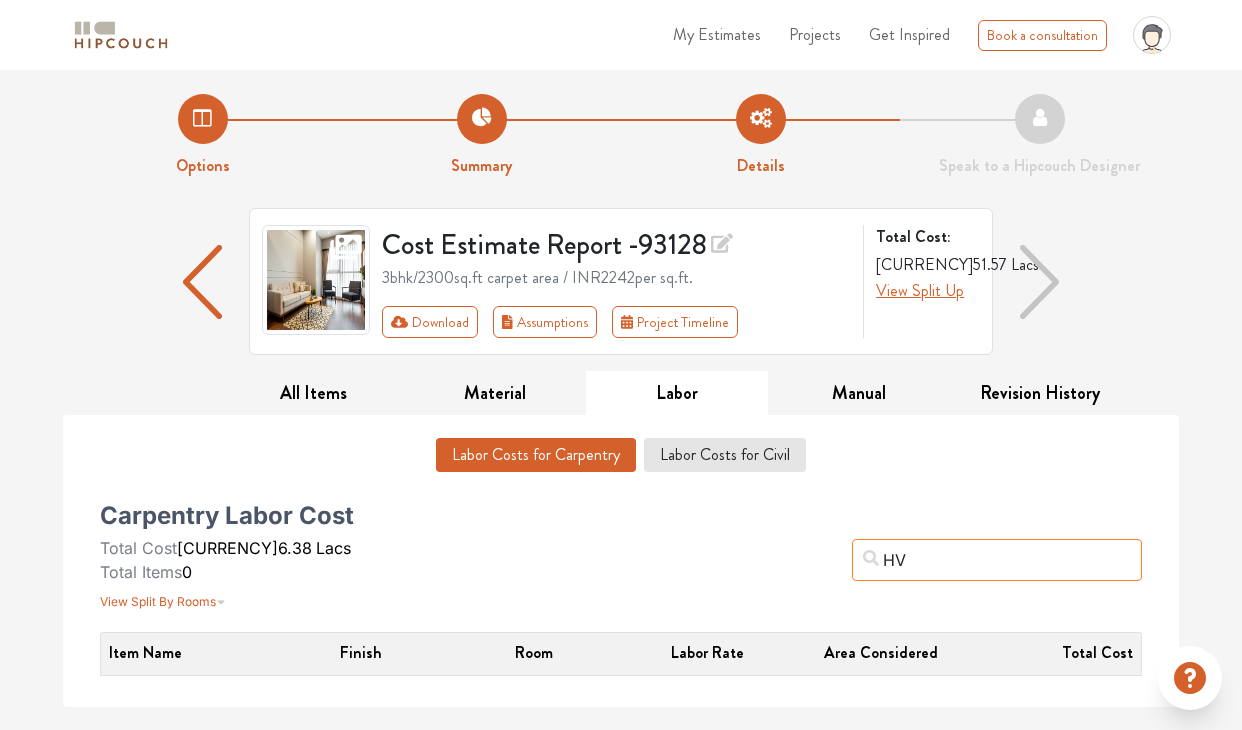 scroll, scrollTop: 0, scrollLeft: 0, axis: both 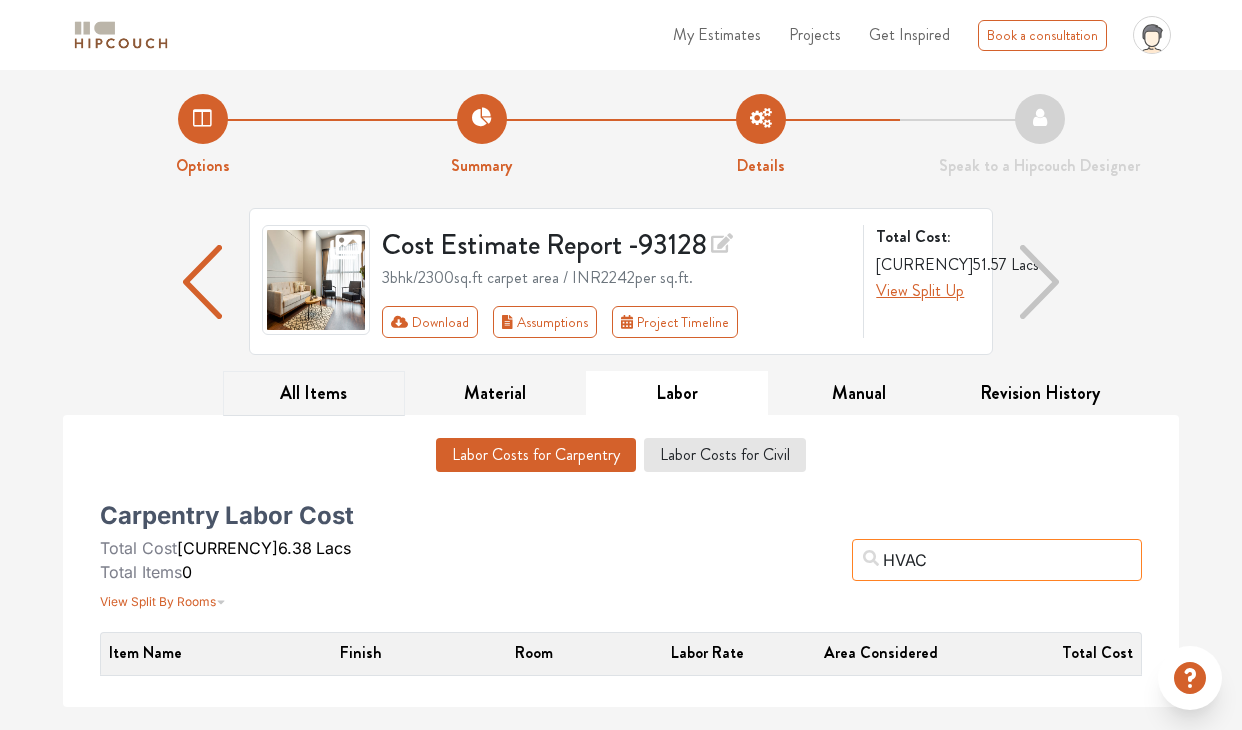 type on "HVAC" 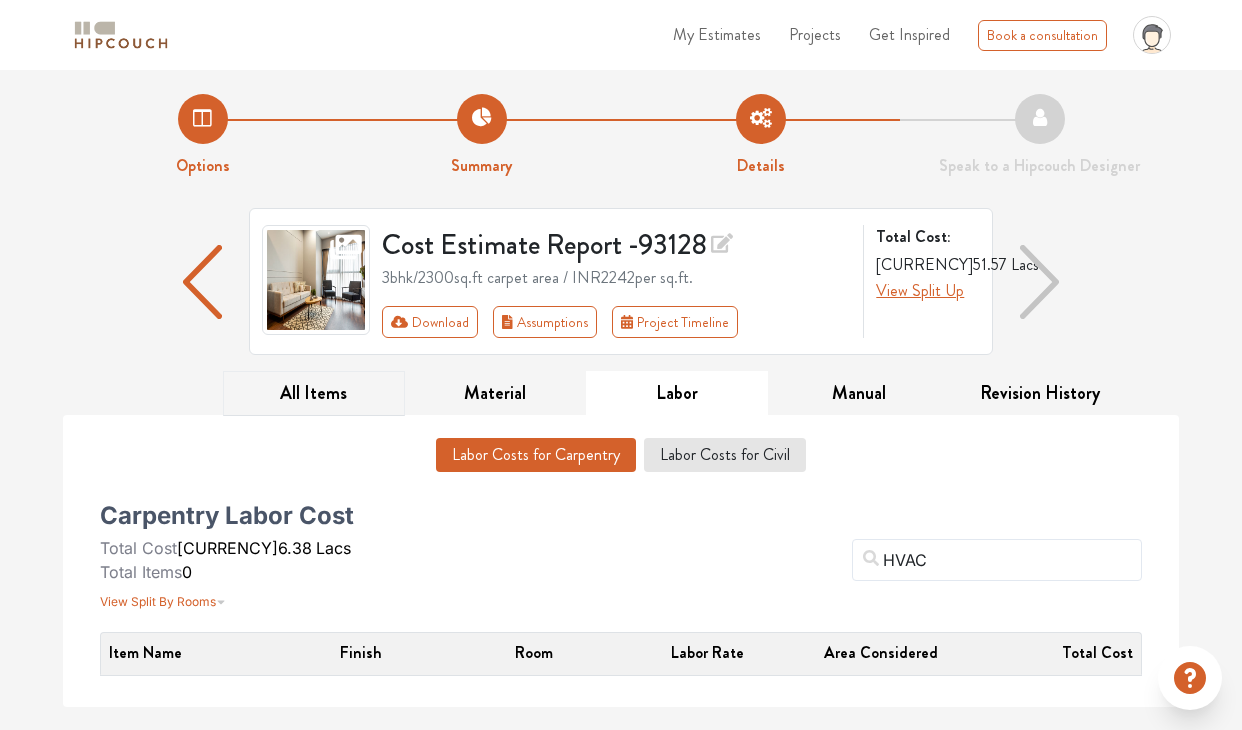 click on "All Items" at bounding box center [314, 393] 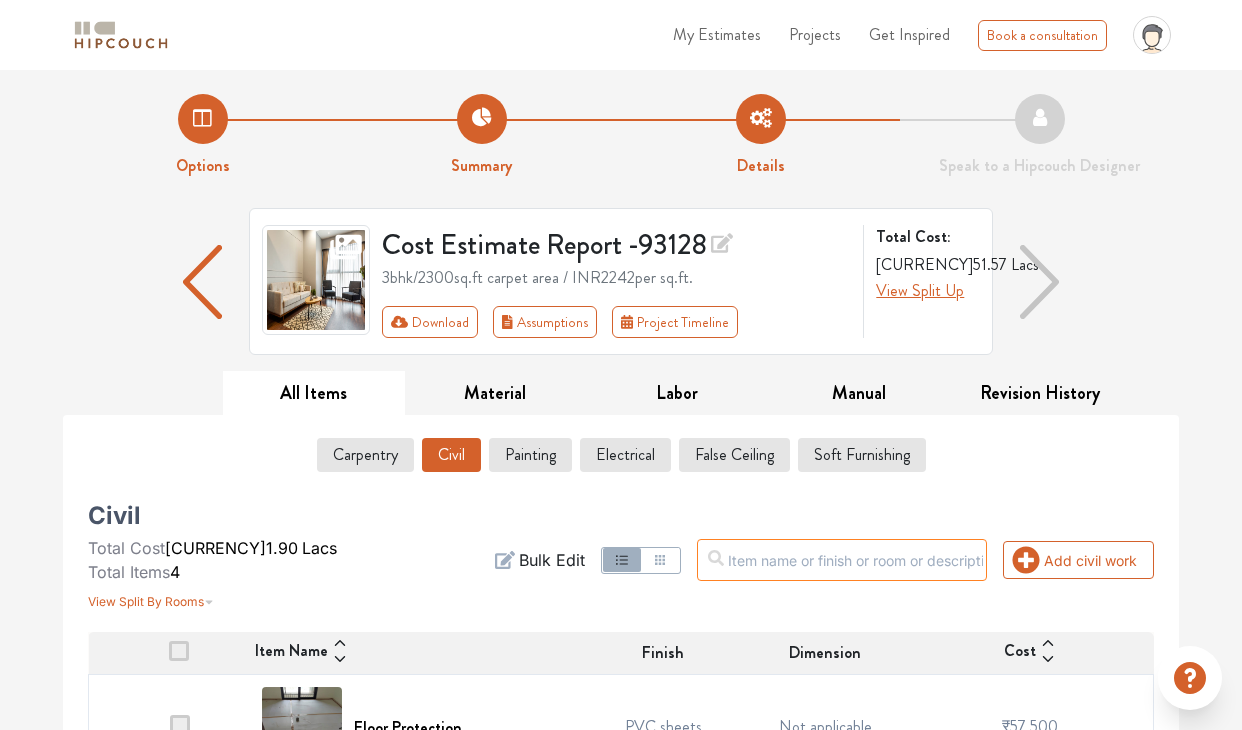 click at bounding box center (842, 560) 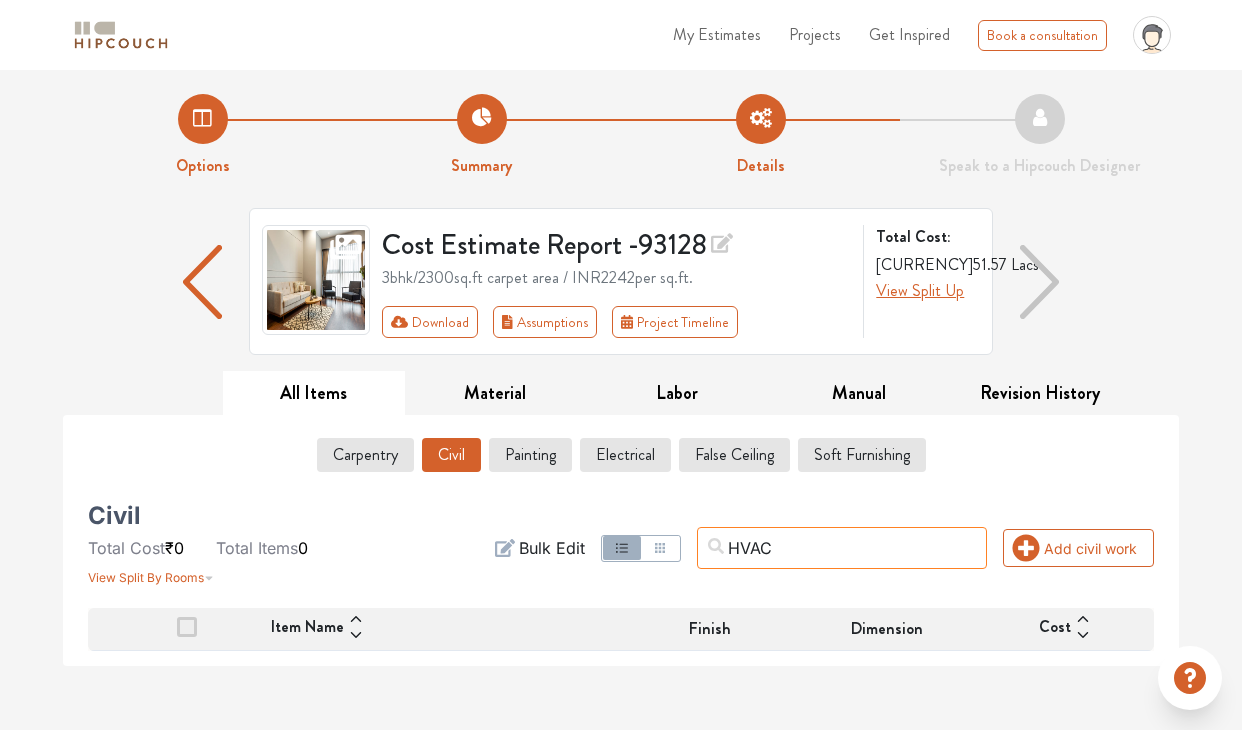 drag, startPoint x: 887, startPoint y: 546, endPoint x: 574, endPoint y: 530, distance: 313.4087 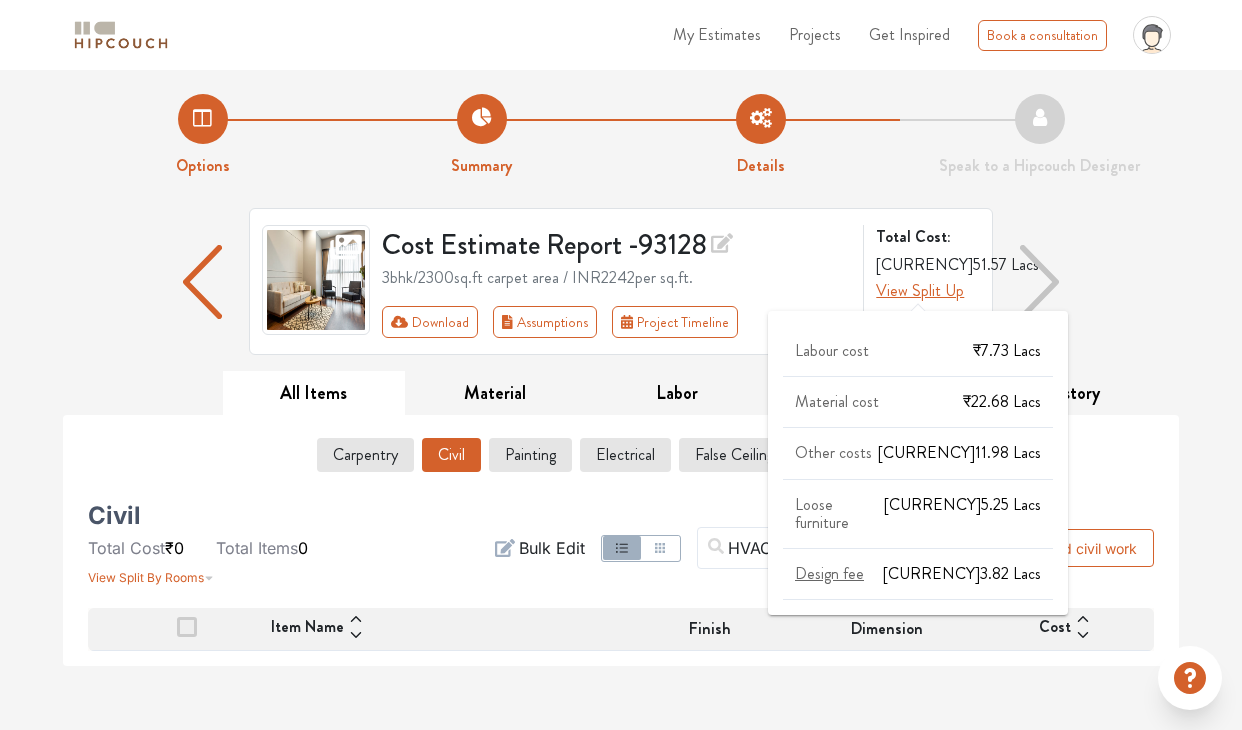 click on "View Split Up" at bounding box center (920, 290) 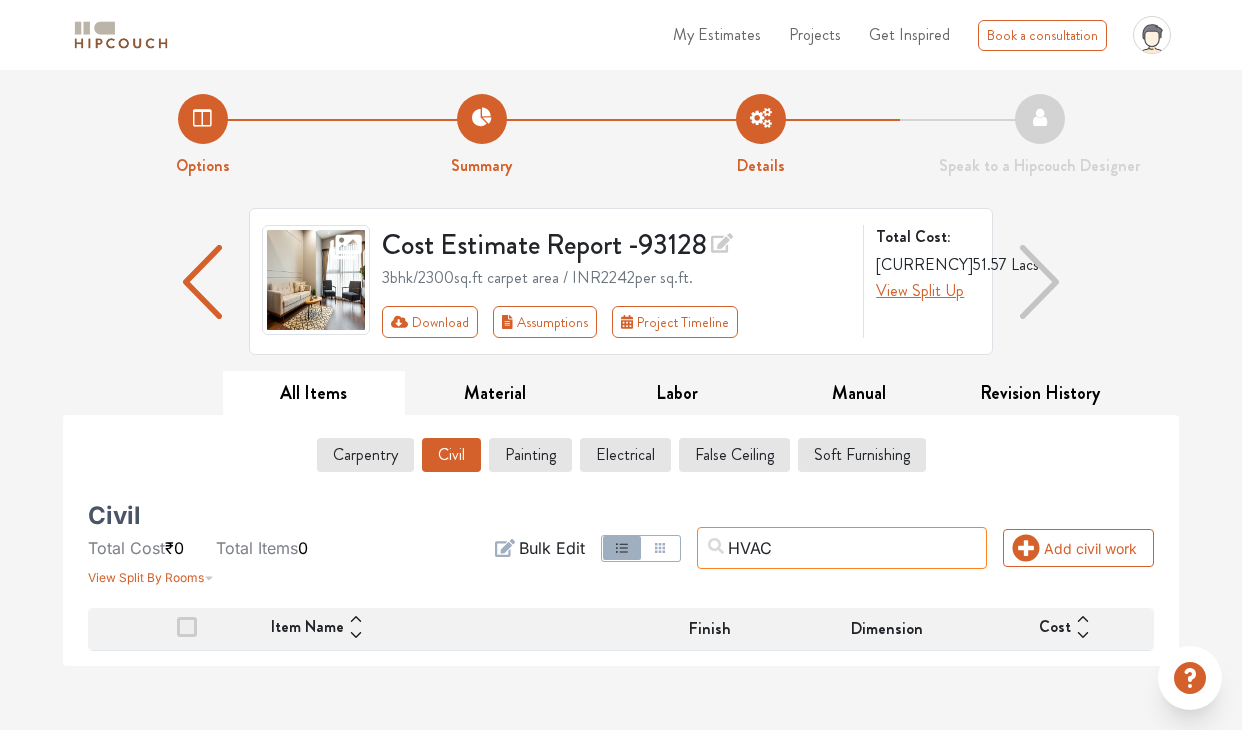 drag, startPoint x: 867, startPoint y: 540, endPoint x: 686, endPoint y: 515, distance: 182.71837 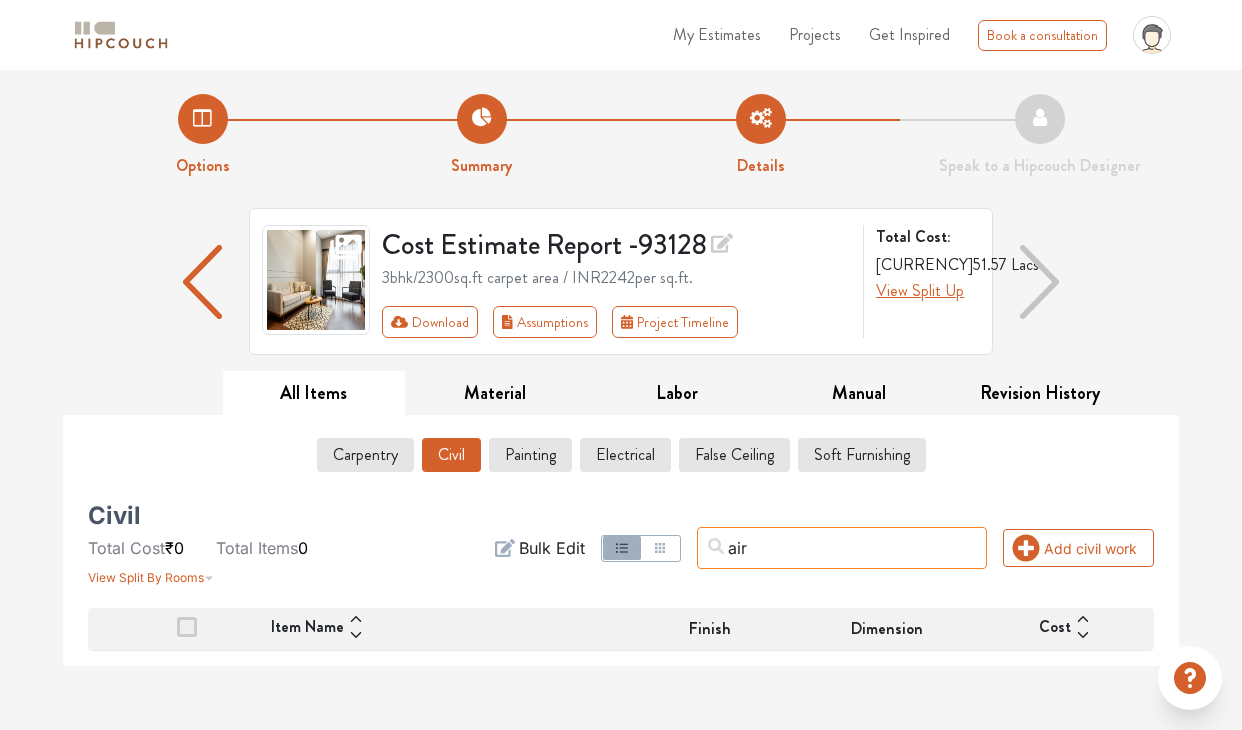 type on "air" 